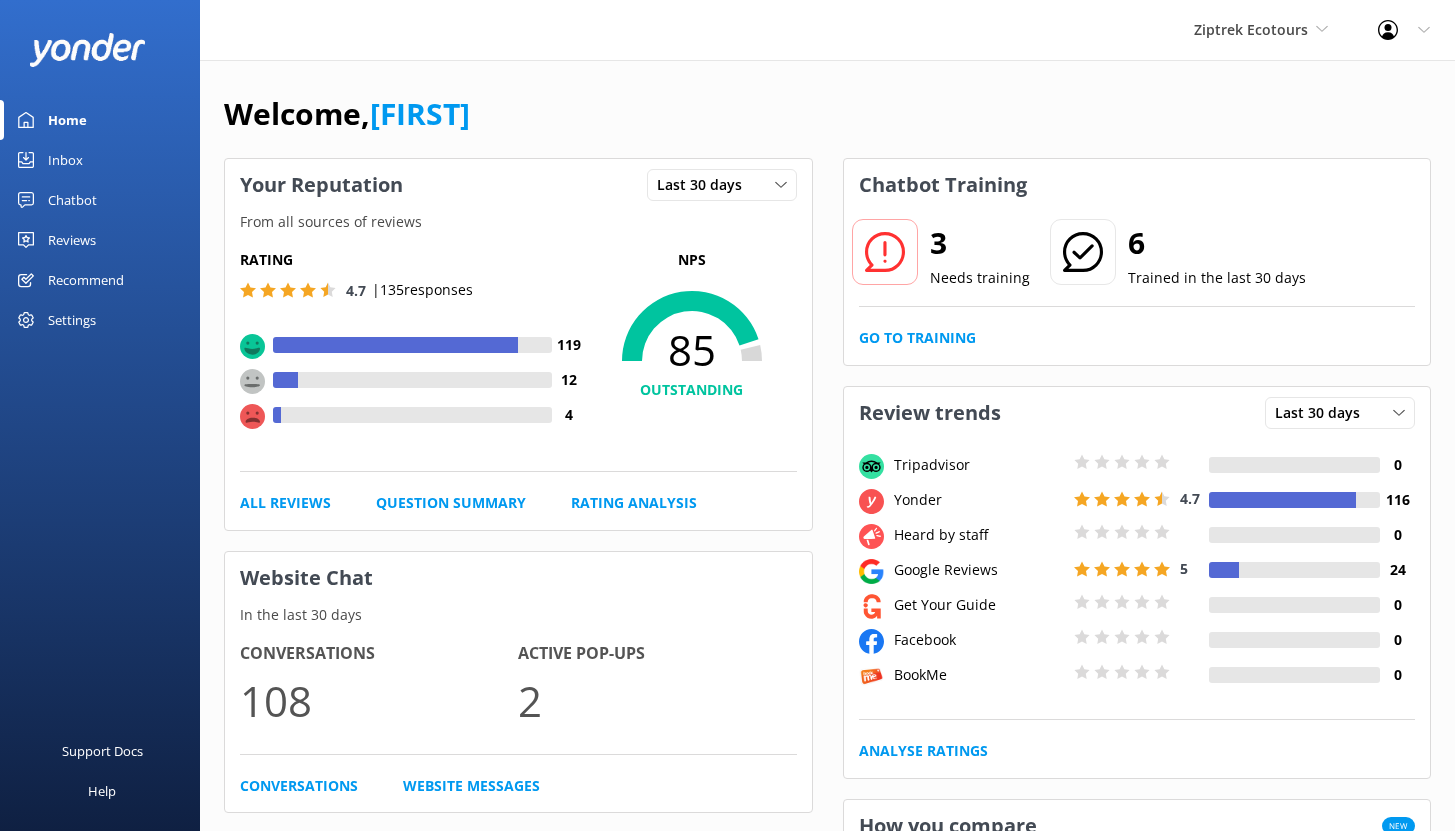 scroll, scrollTop: 563, scrollLeft: 0, axis: vertical 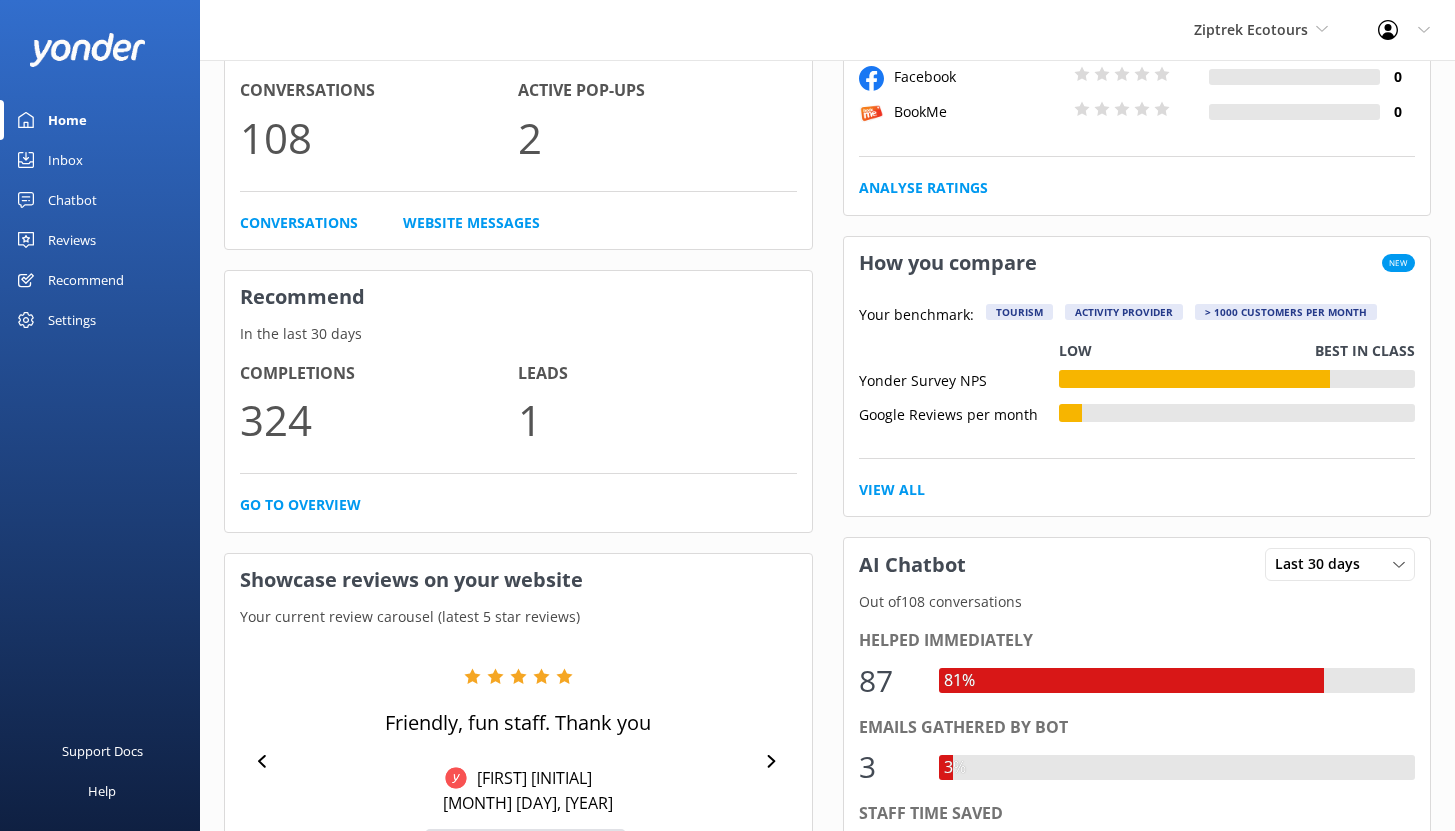 click on "Home" at bounding box center (67, 120) 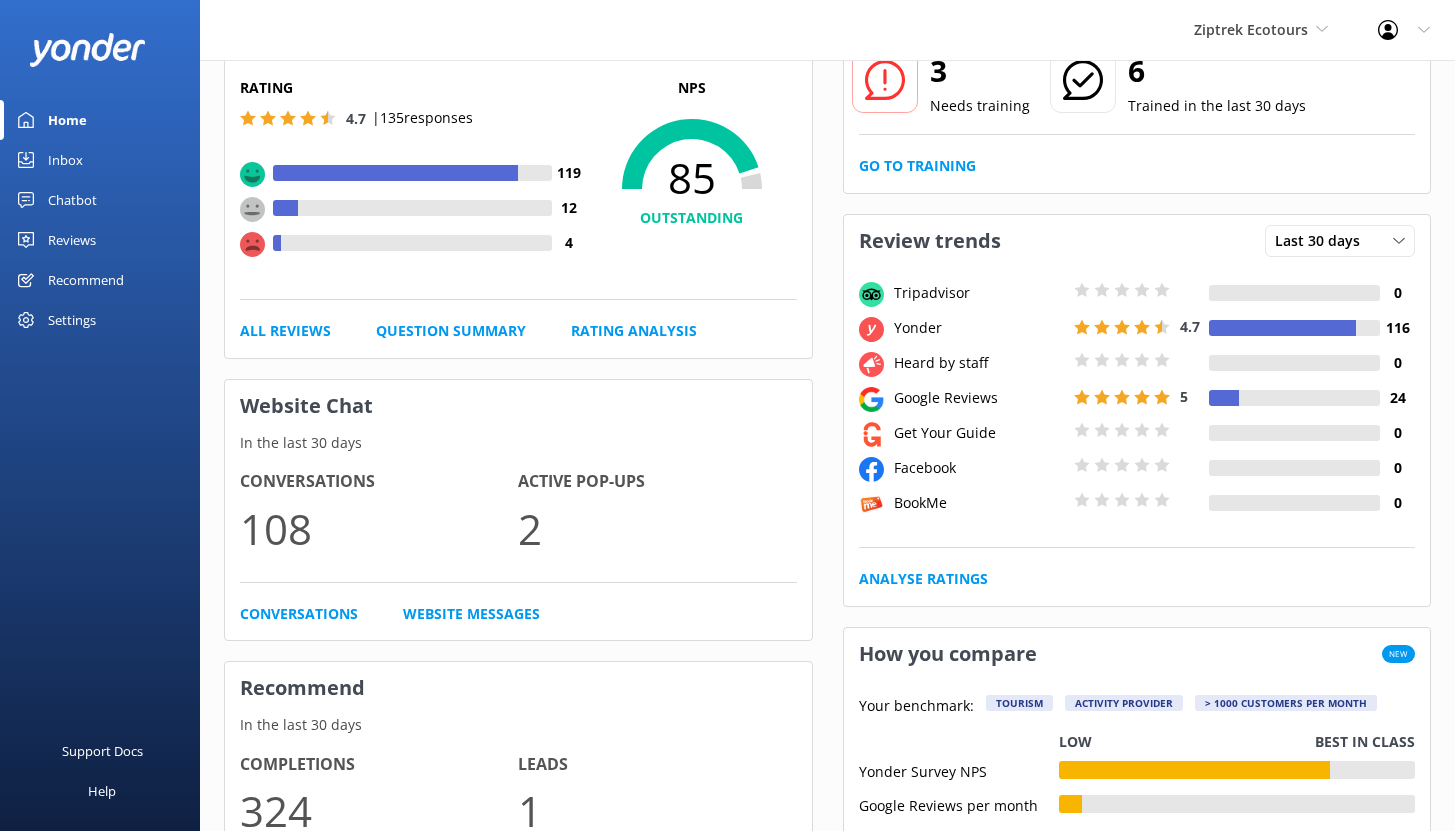 scroll, scrollTop: 0, scrollLeft: 0, axis: both 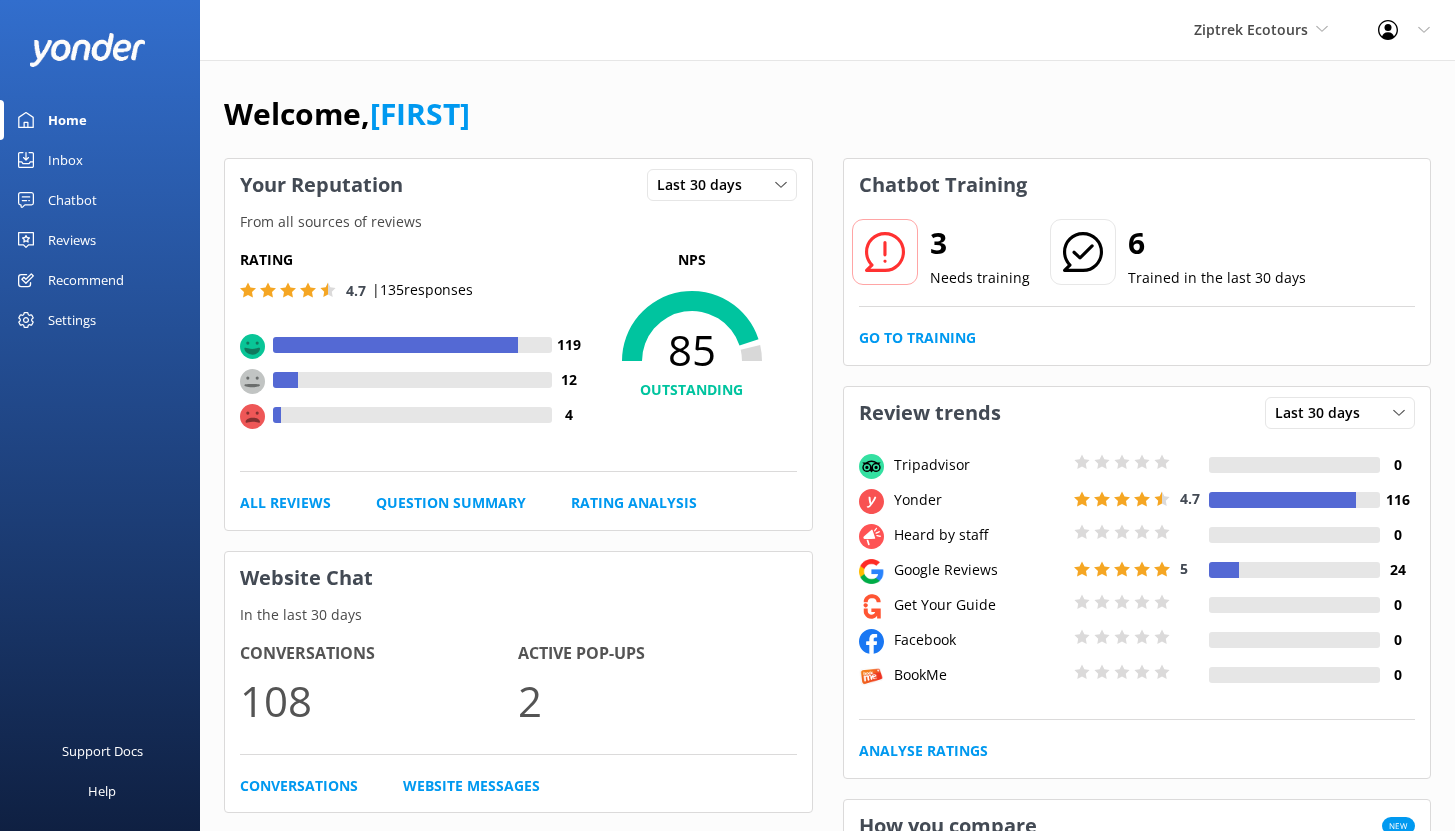 click on "Chatbot" at bounding box center [72, 200] 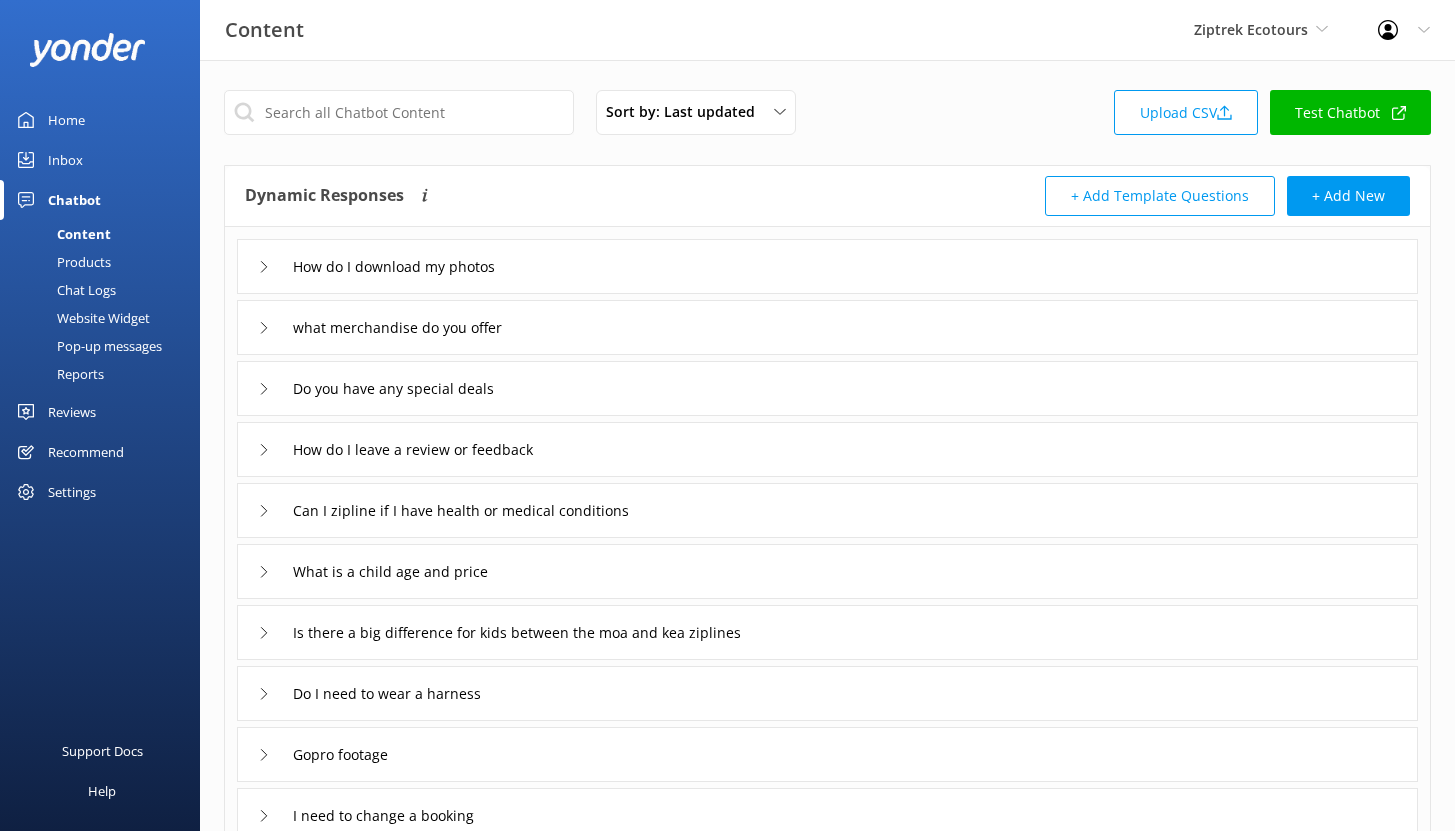 click on "Reports" at bounding box center [58, 374] 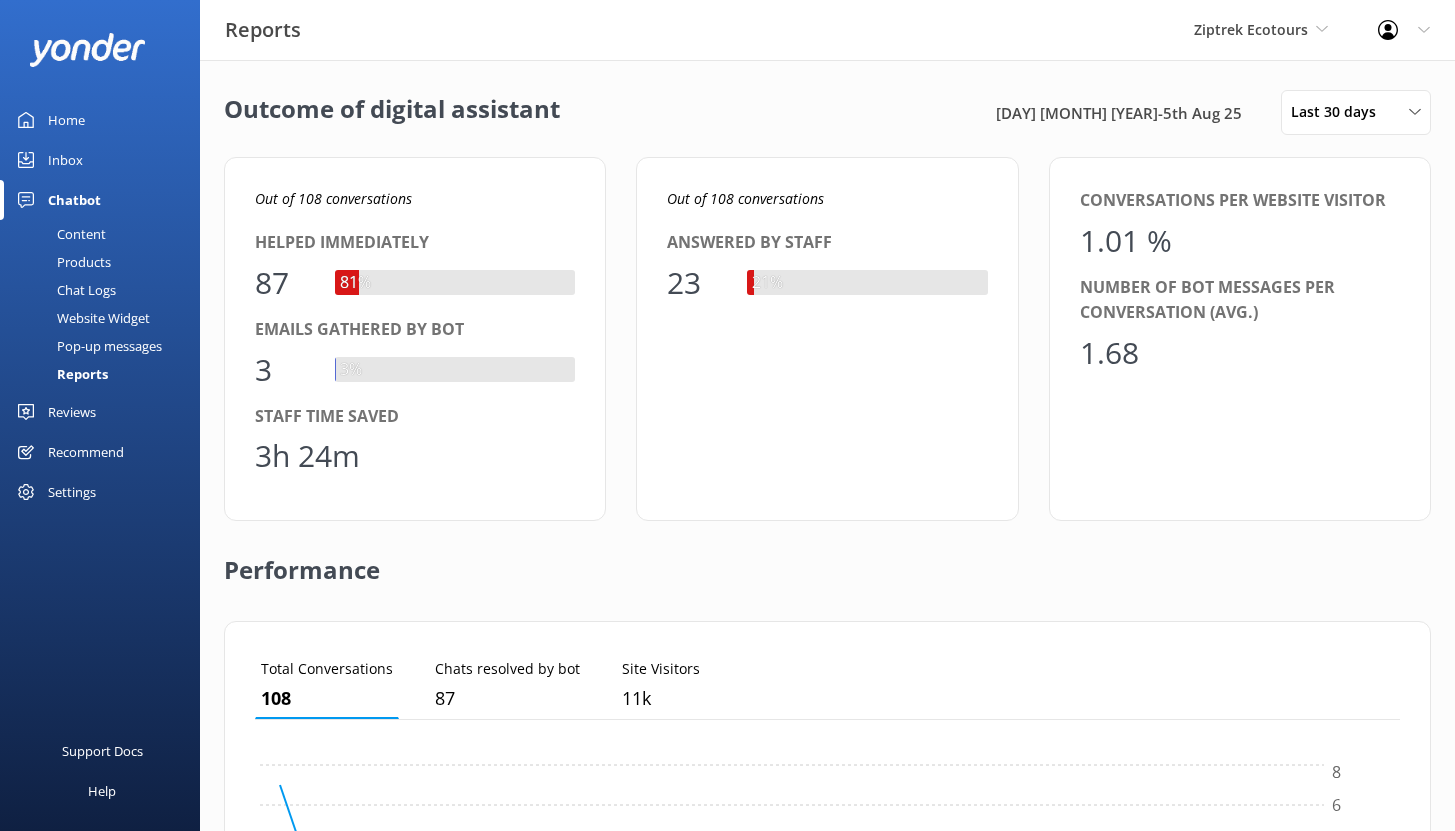 scroll, scrollTop: 16, scrollLeft: 16, axis: both 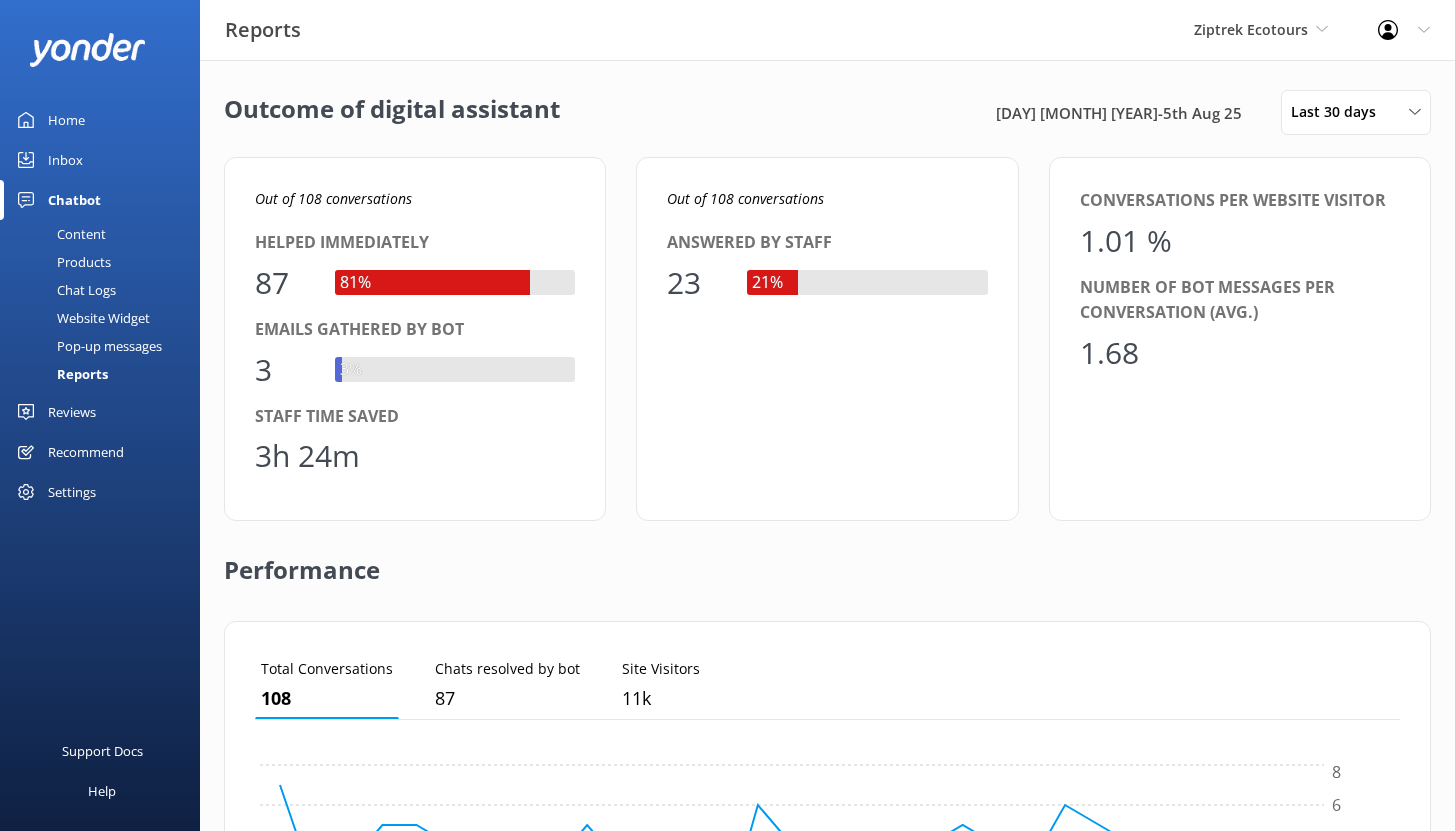 click on "Reviews" at bounding box center [72, 412] 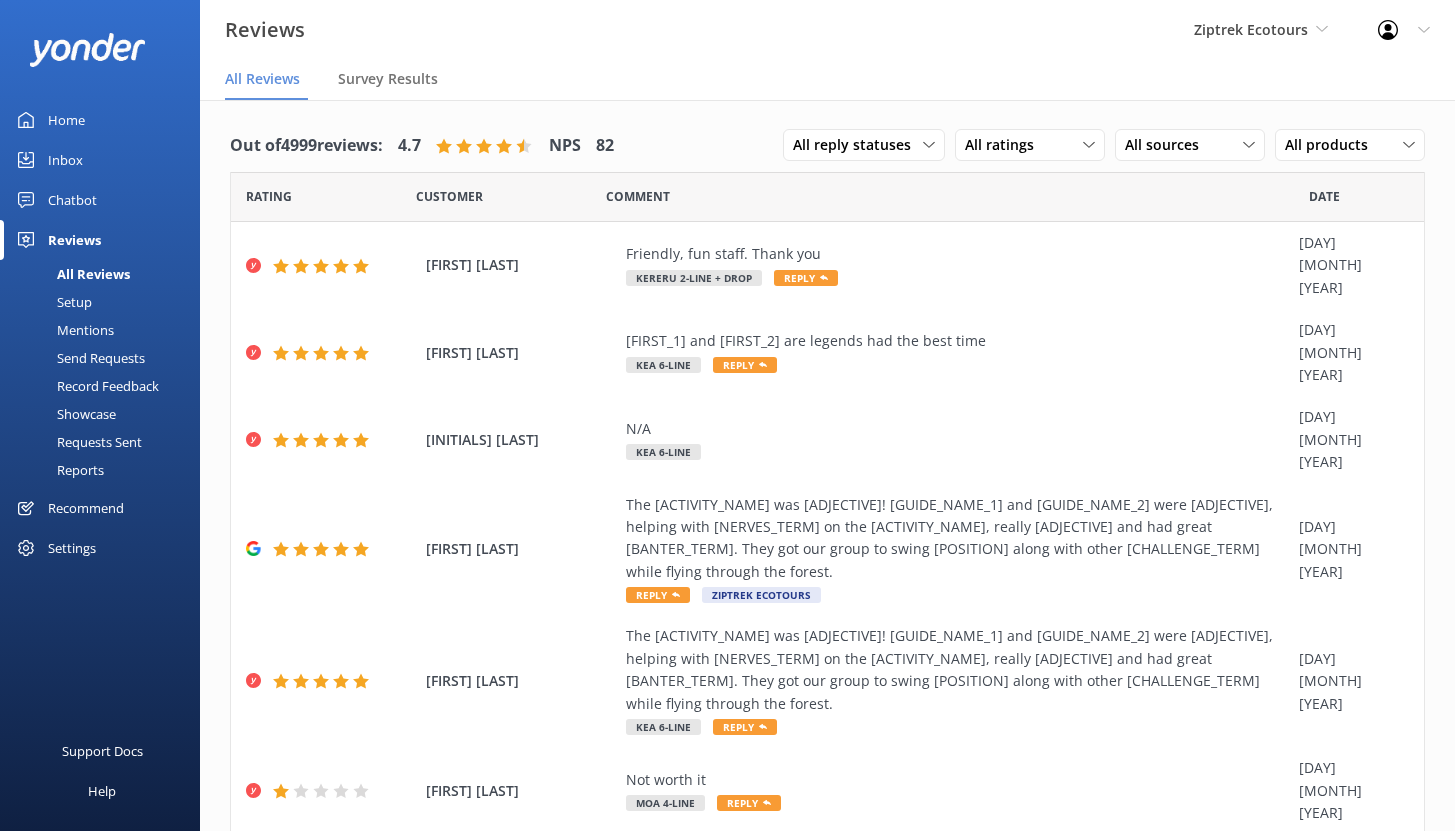 click on "Chatbot" at bounding box center [72, 200] 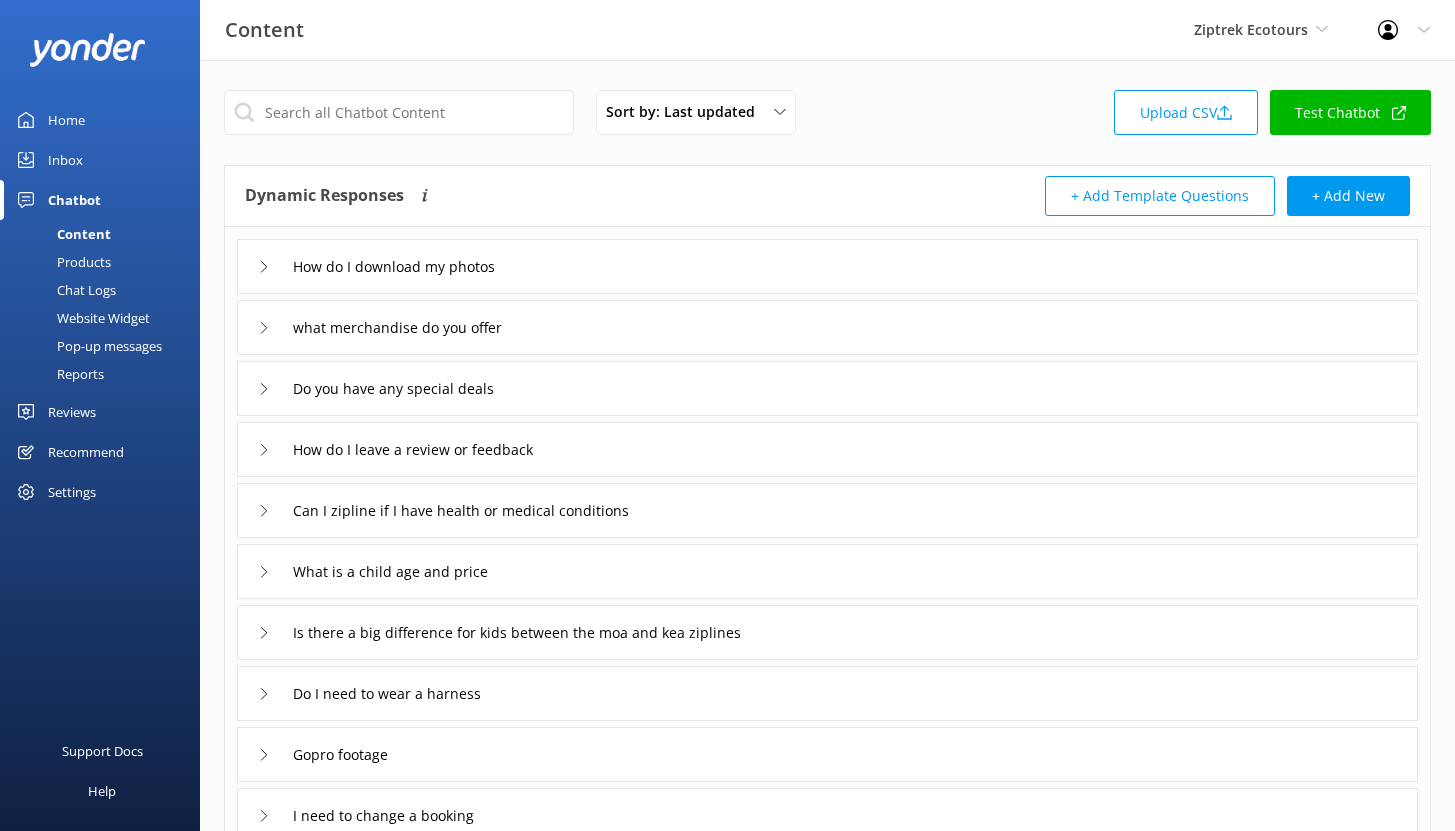 click on "Reports" at bounding box center [58, 374] 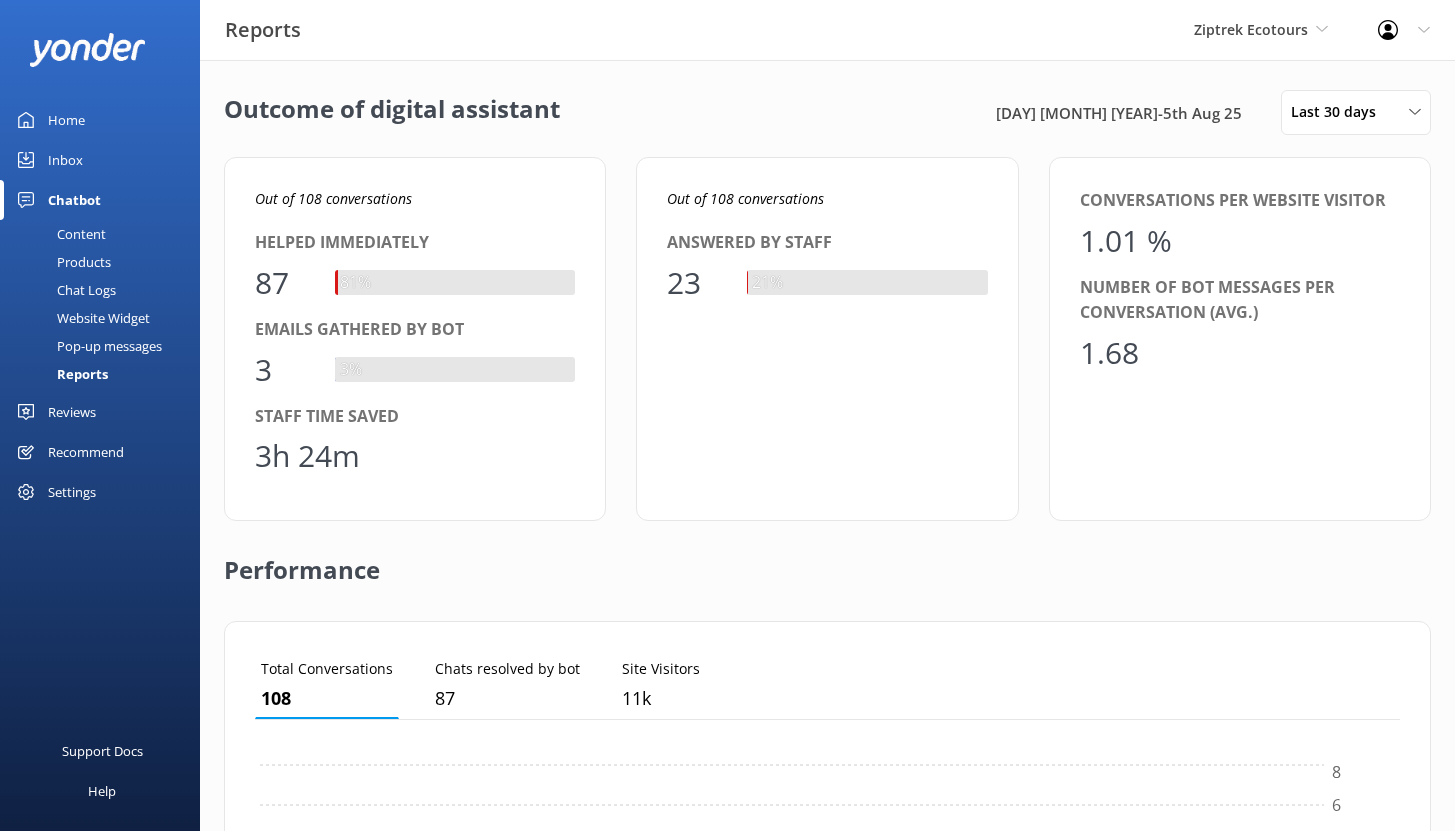 scroll, scrollTop: 16, scrollLeft: 16, axis: both 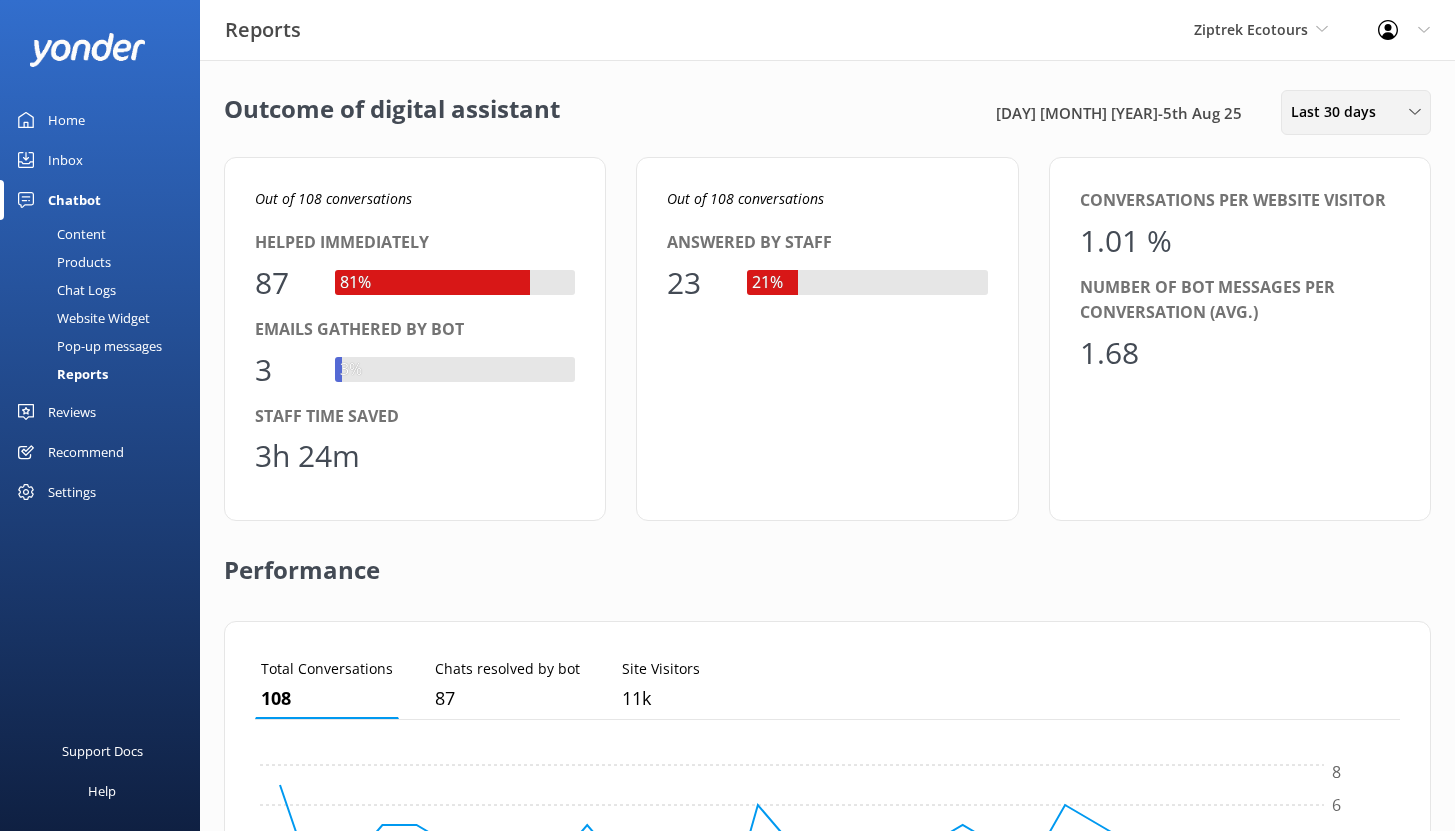 click on "Last 30 days" at bounding box center [1339, 112] 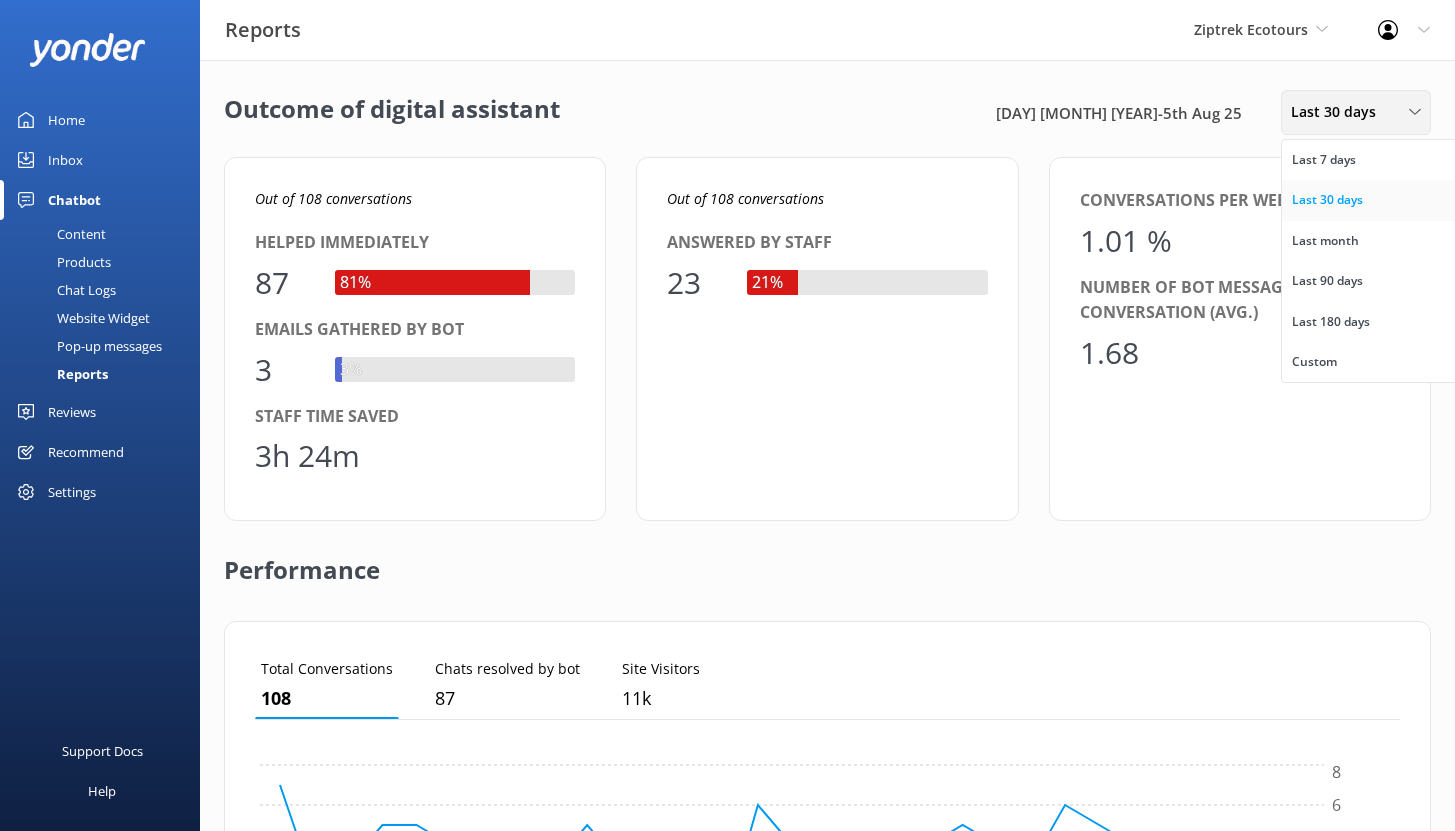 click on "Last 30 days" at bounding box center (1327, 200) 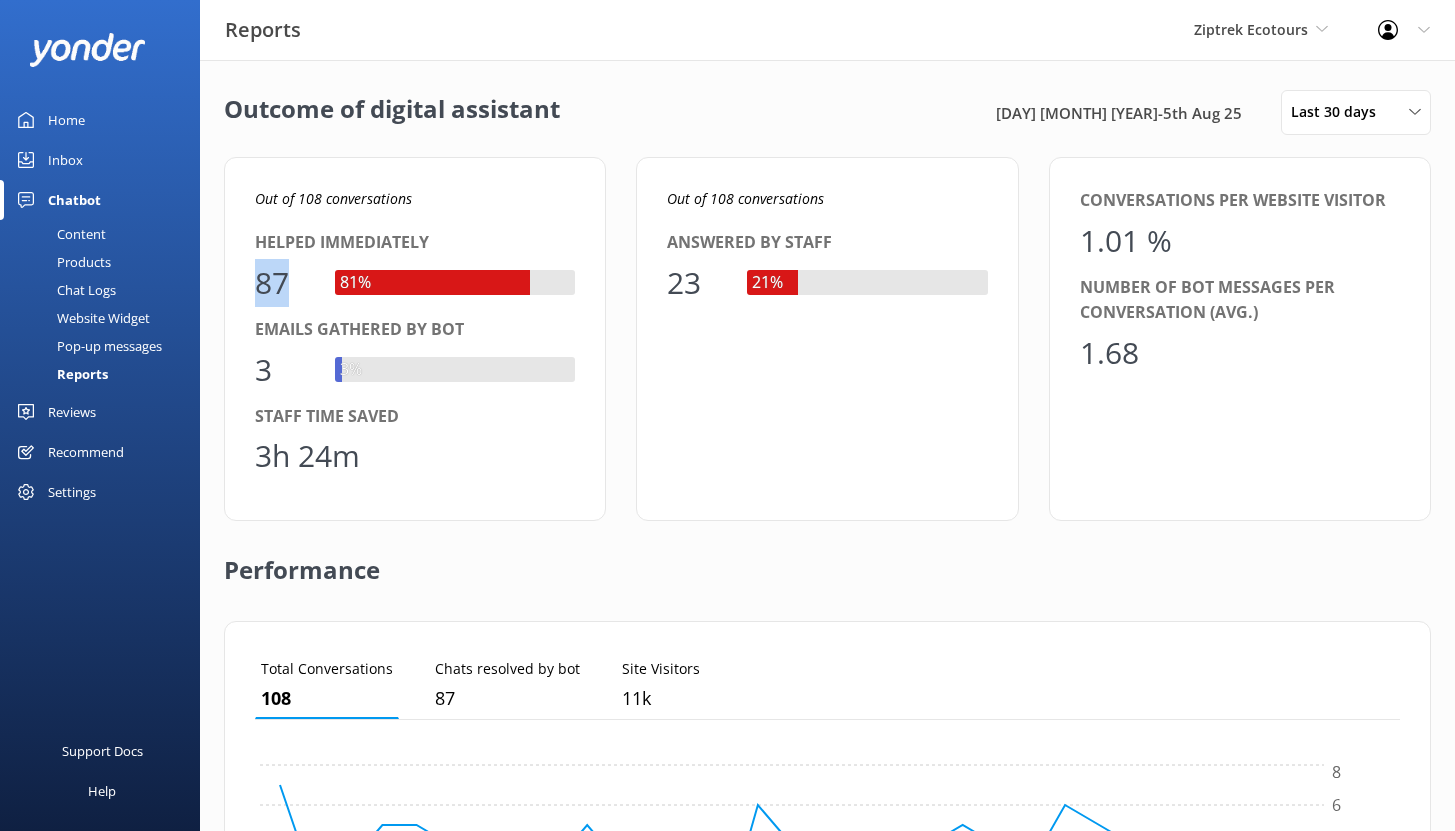 drag, startPoint x: 258, startPoint y: 278, endPoint x: 314, endPoint y: 279, distance: 56.008926 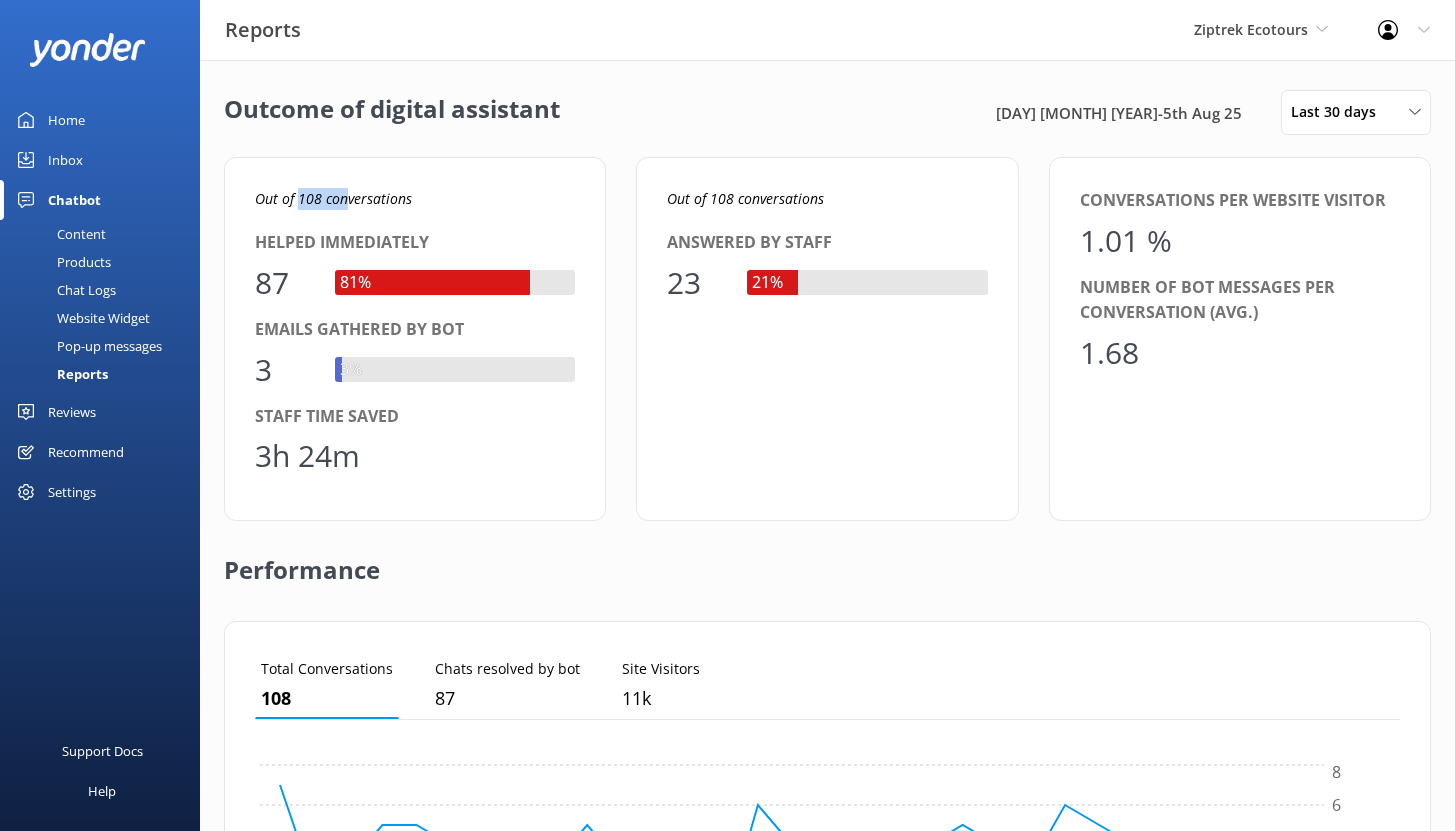 drag, startPoint x: 298, startPoint y: 197, endPoint x: 345, endPoint y: 199, distance: 47.042534 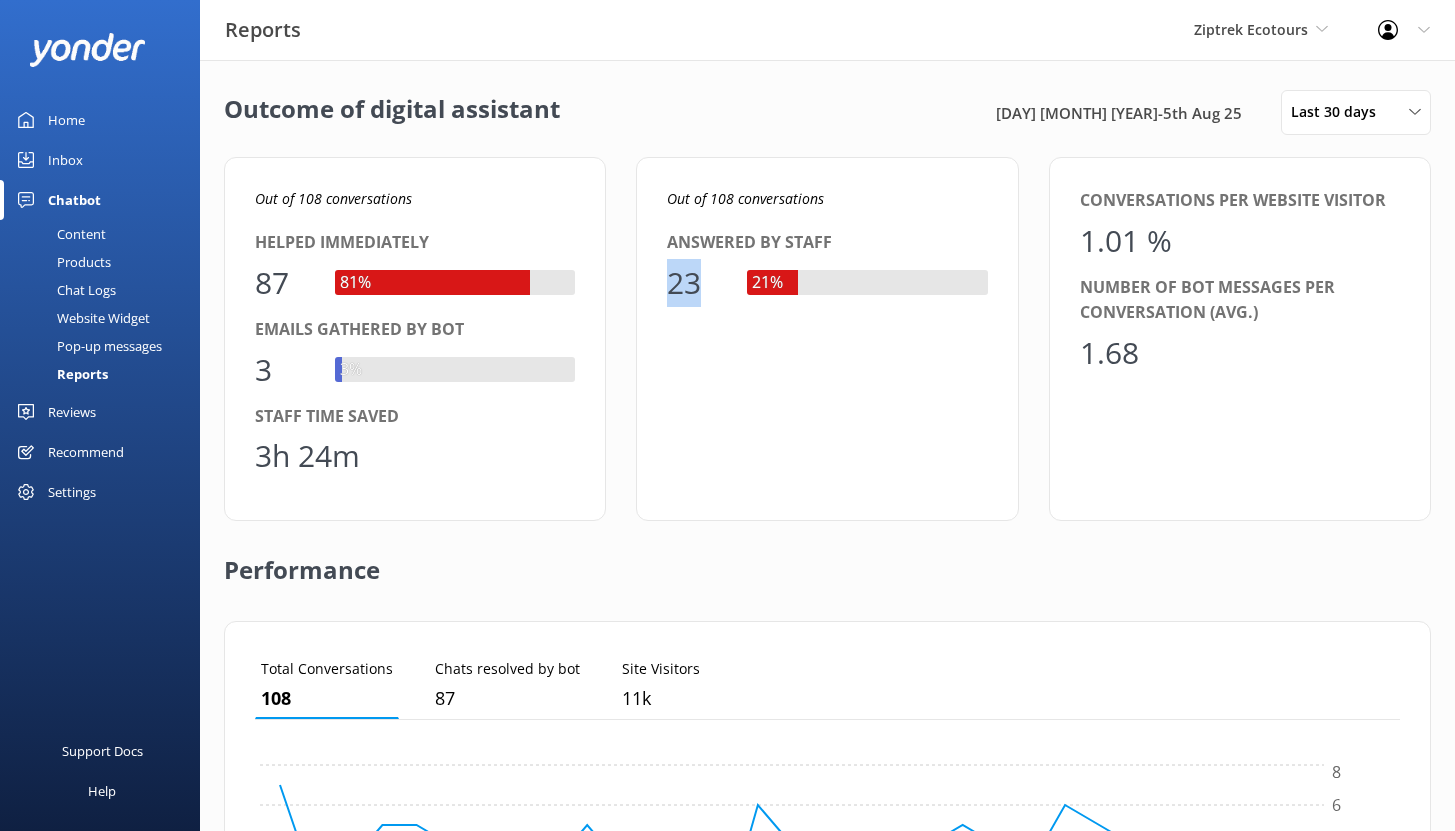 drag, startPoint x: 675, startPoint y: 282, endPoint x: 702, endPoint y: 283, distance: 27.018513 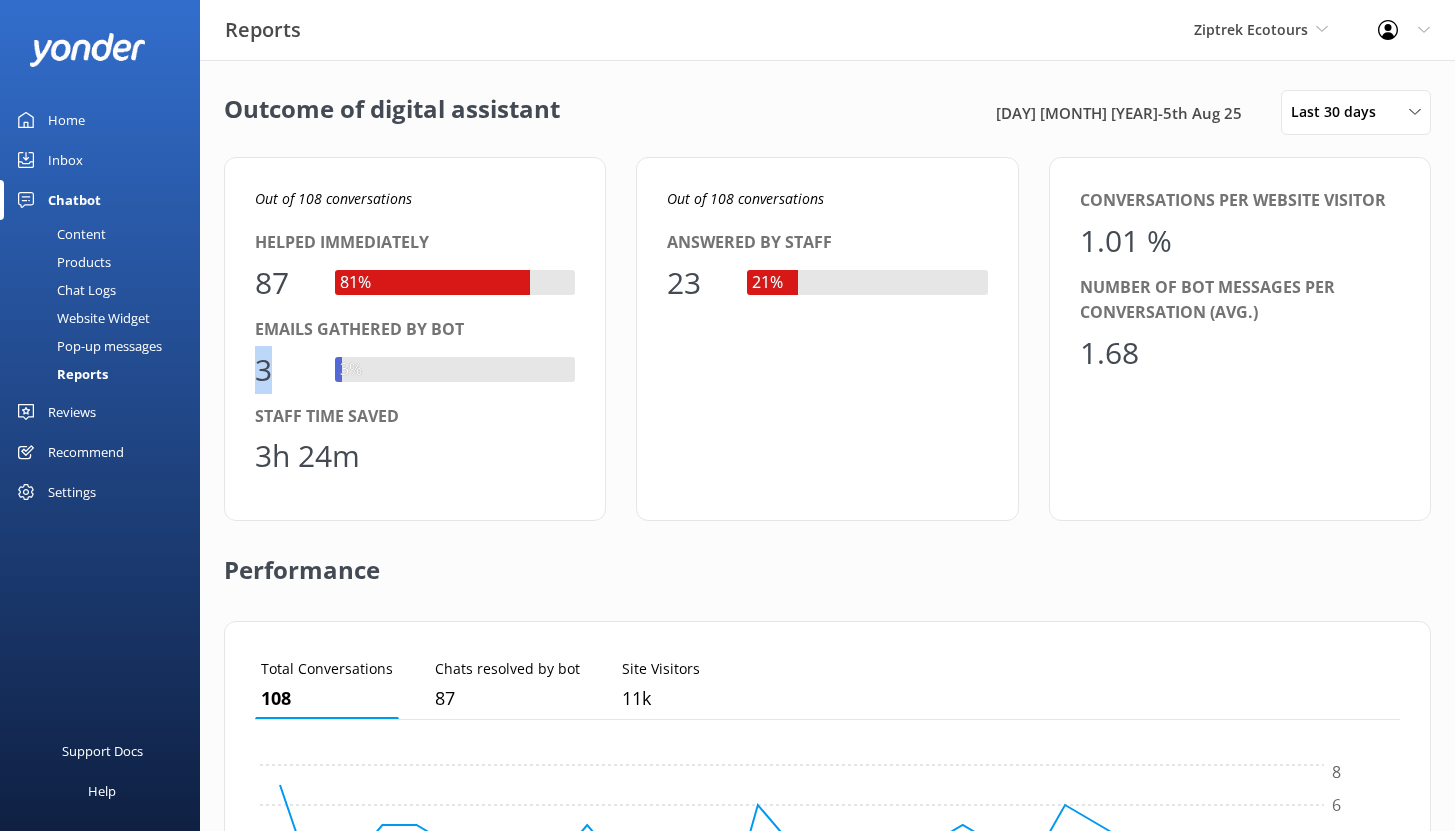 drag, startPoint x: 268, startPoint y: 372, endPoint x: 251, endPoint y: 370, distance: 17.117243 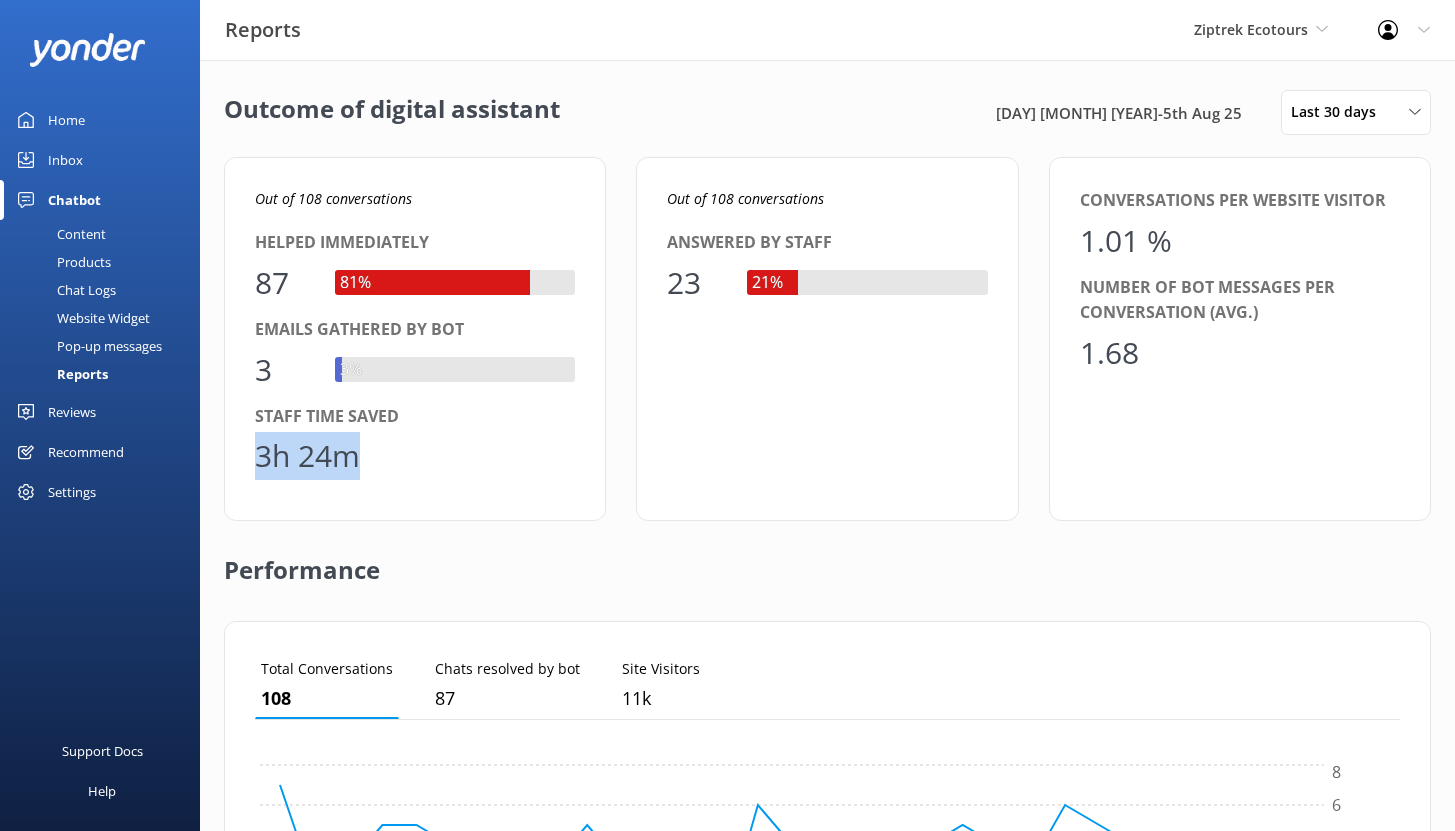 drag, startPoint x: 259, startPoint y: 456, endPoint x: 359, endPoint y: 455, distance: 100.005 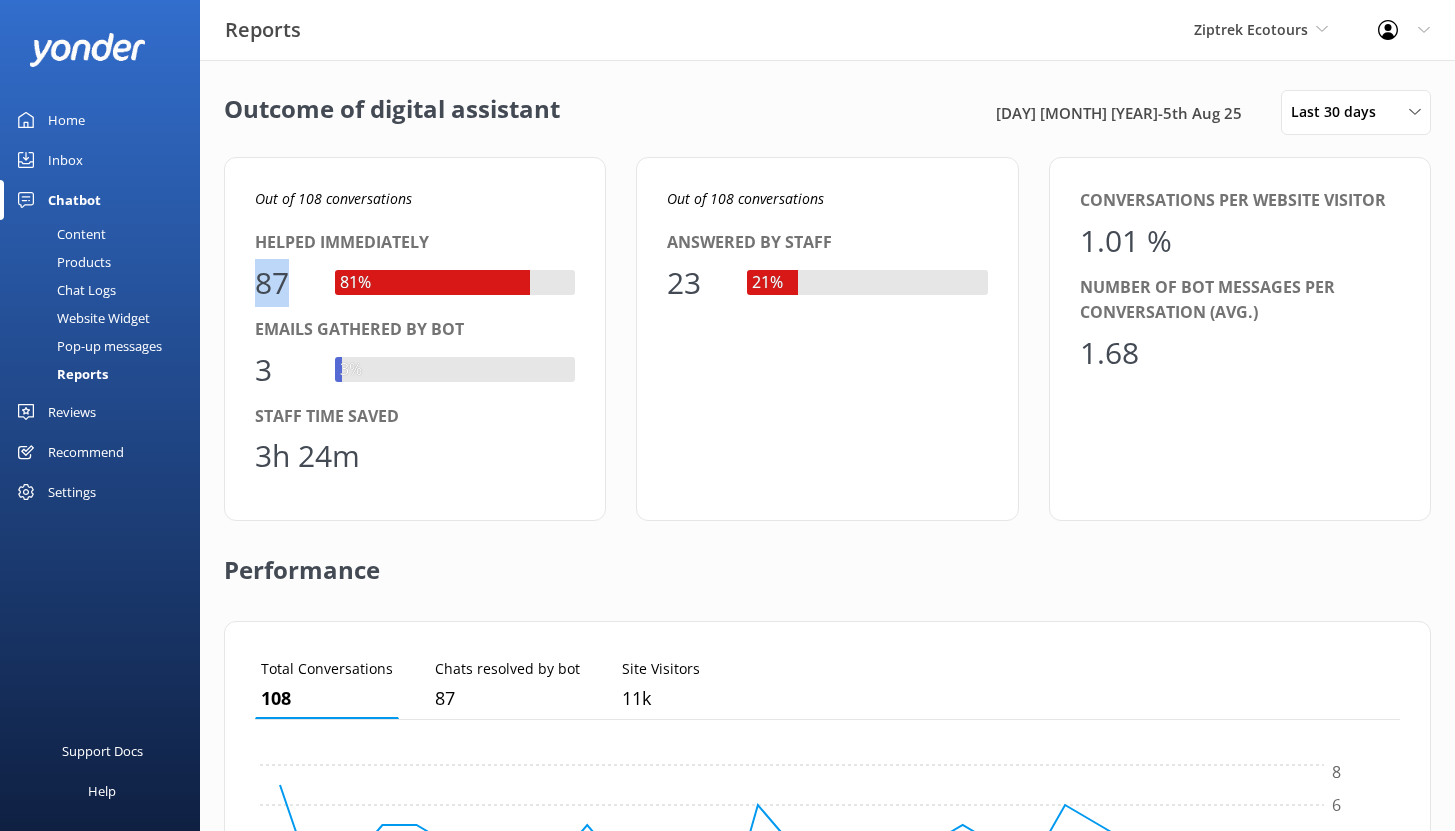 drag, startPoint x: 290, startPoint y: 282, endPoint x: 247, endPoint y: 281, distance: 43.011627 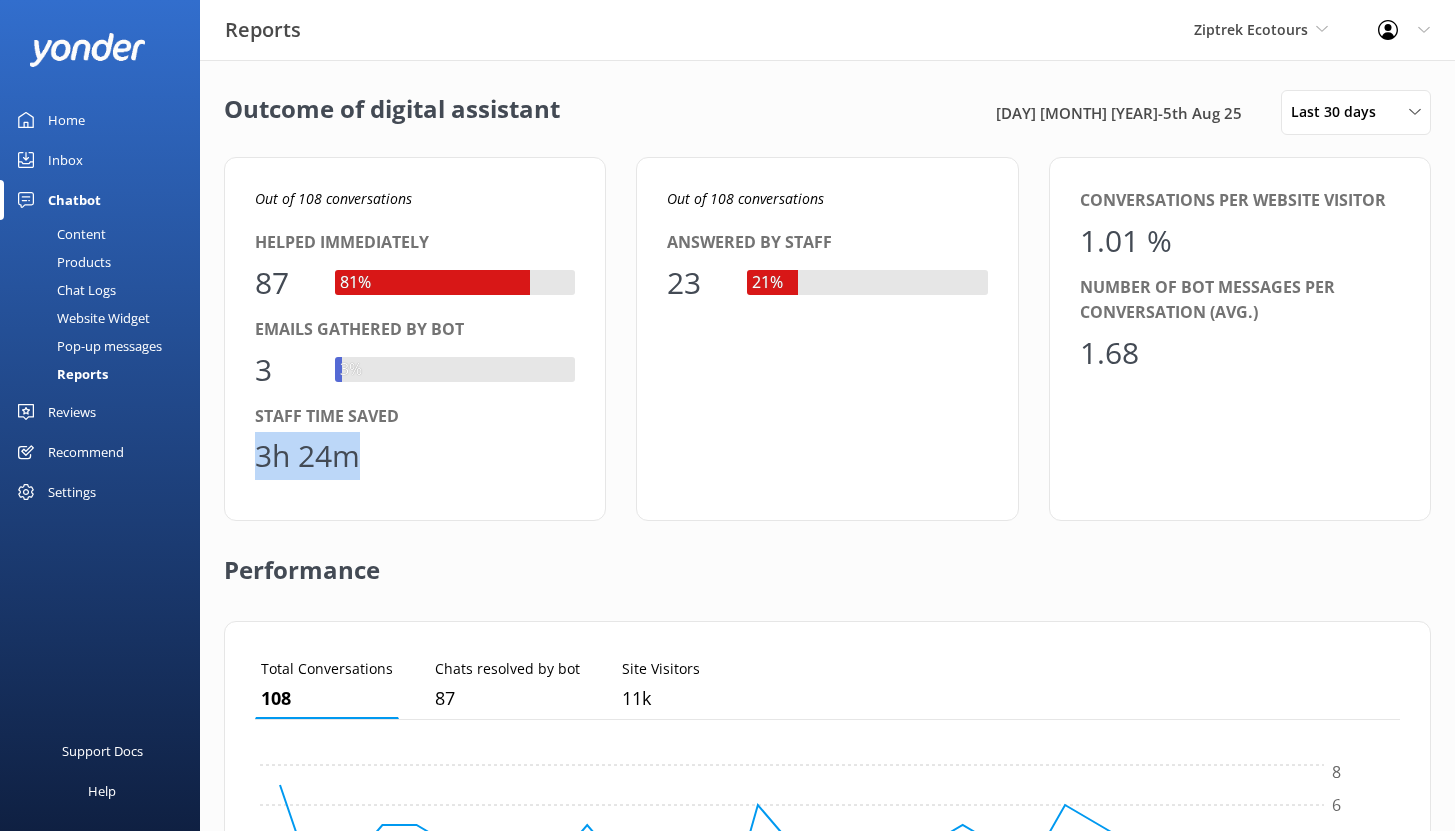 drag, startPoint x: 363, startPoint y: 456, endPoint x: 255, endPoint y: 453, distance: 108.04166 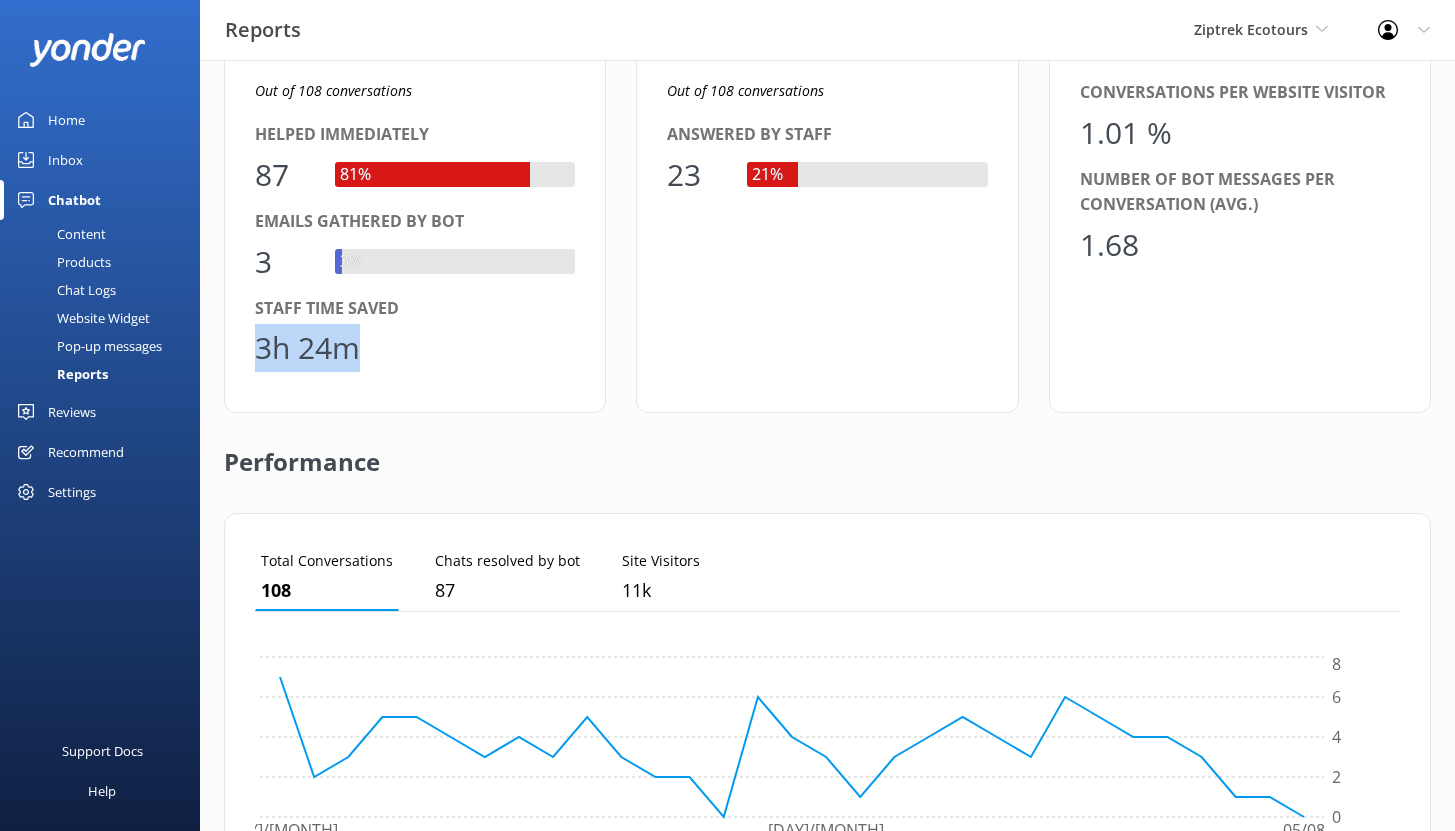 scroll, scrollTop: 86, scrollLeft: 0, axis: vertical 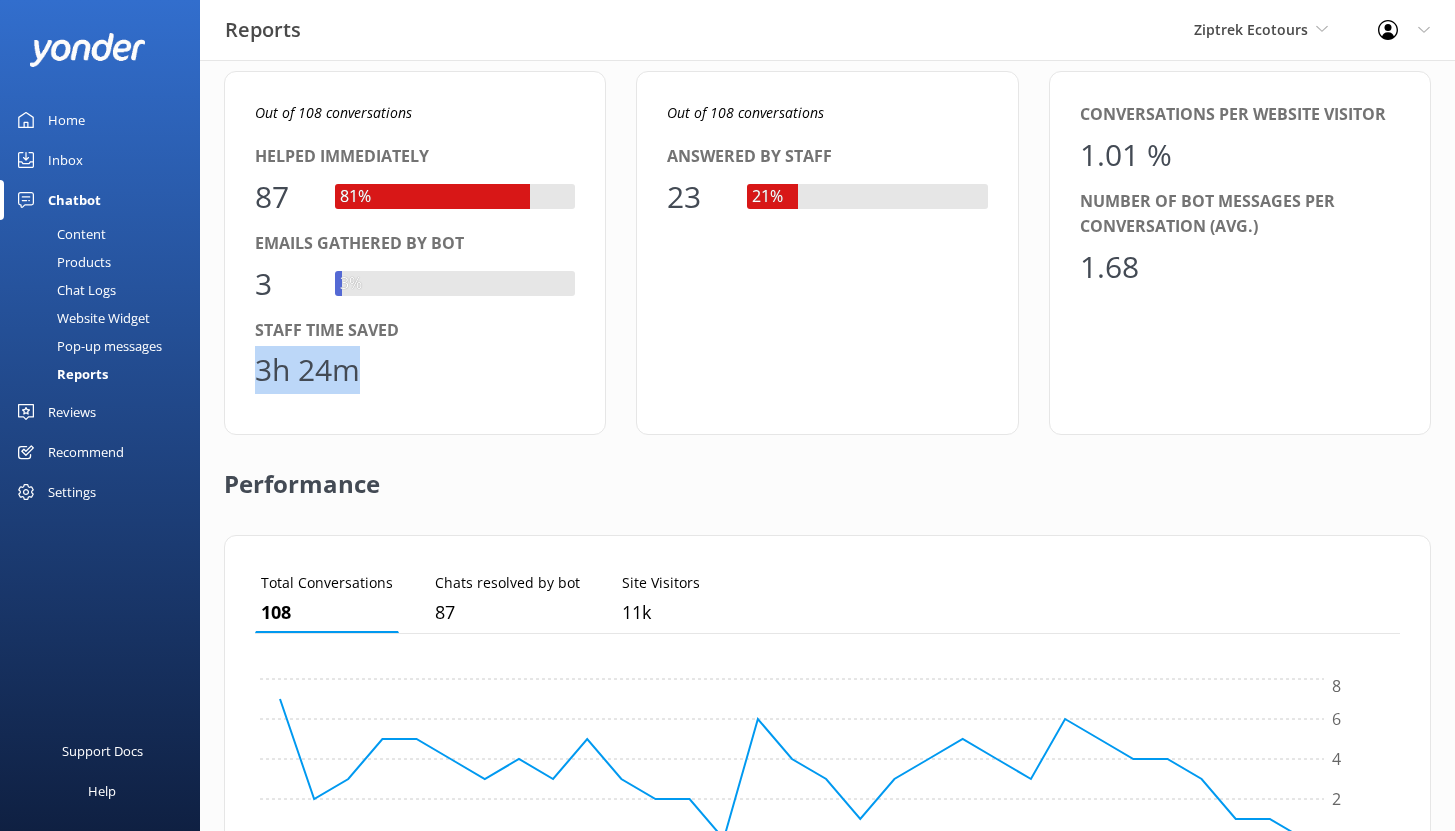 click on "Content" at bounding box center [59, 234] 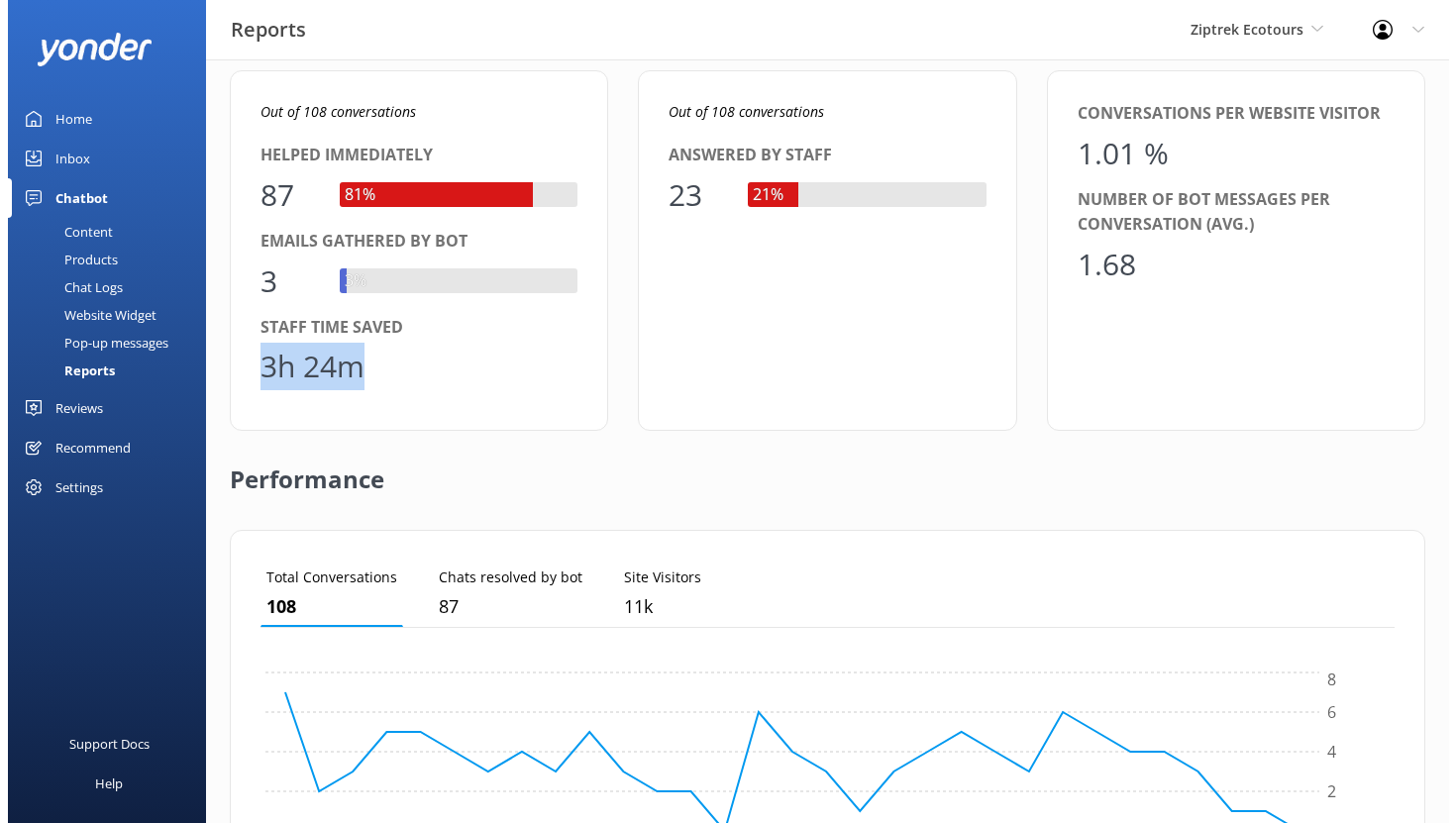 scroll, scrollTop: 0, scrollLeft: 0, axis: both 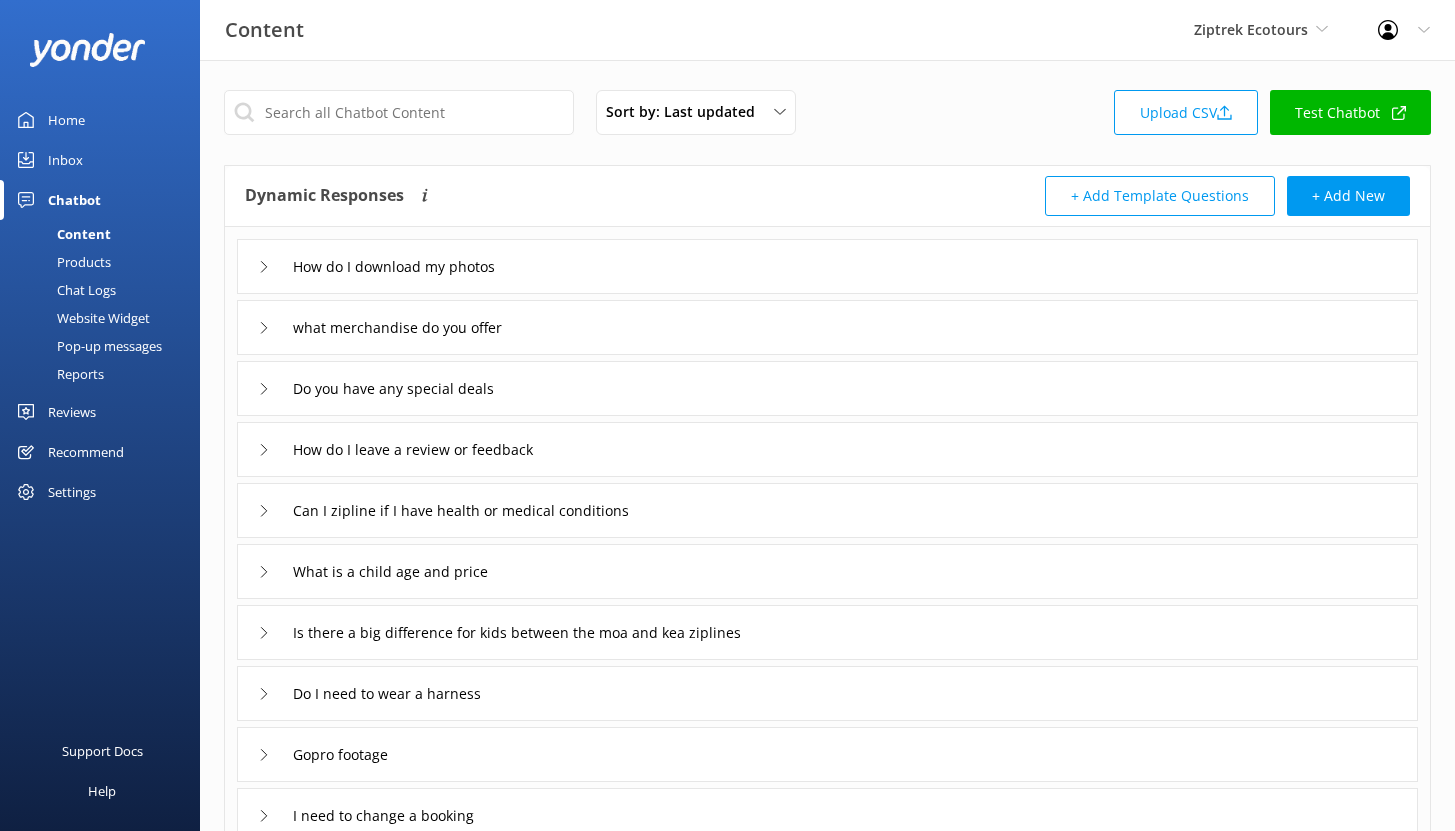 click on "Chat Logs" at bounding box center (64, 290) 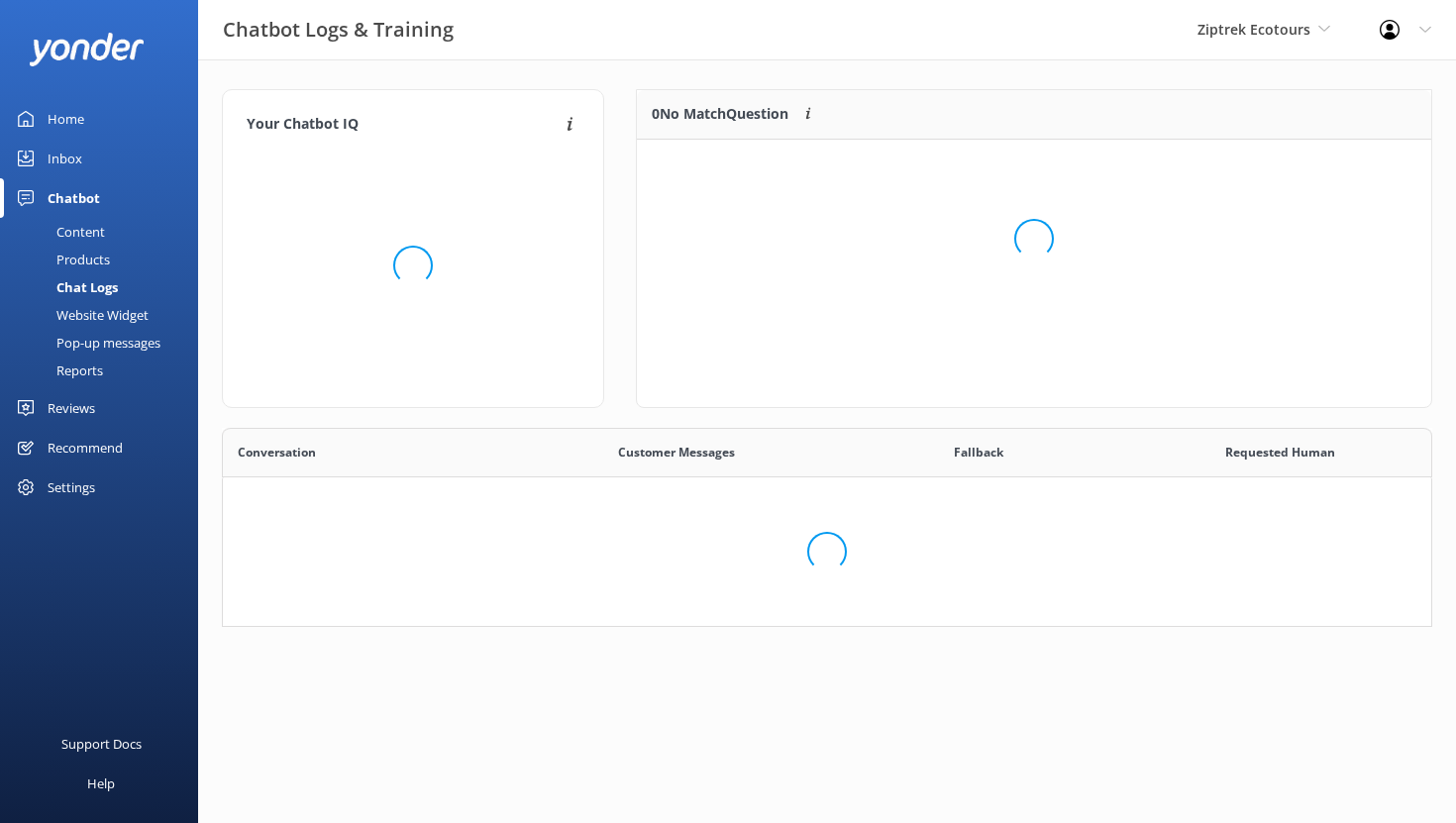 scroll, scrollTop: 16, scrollLeft: 16, axis: both 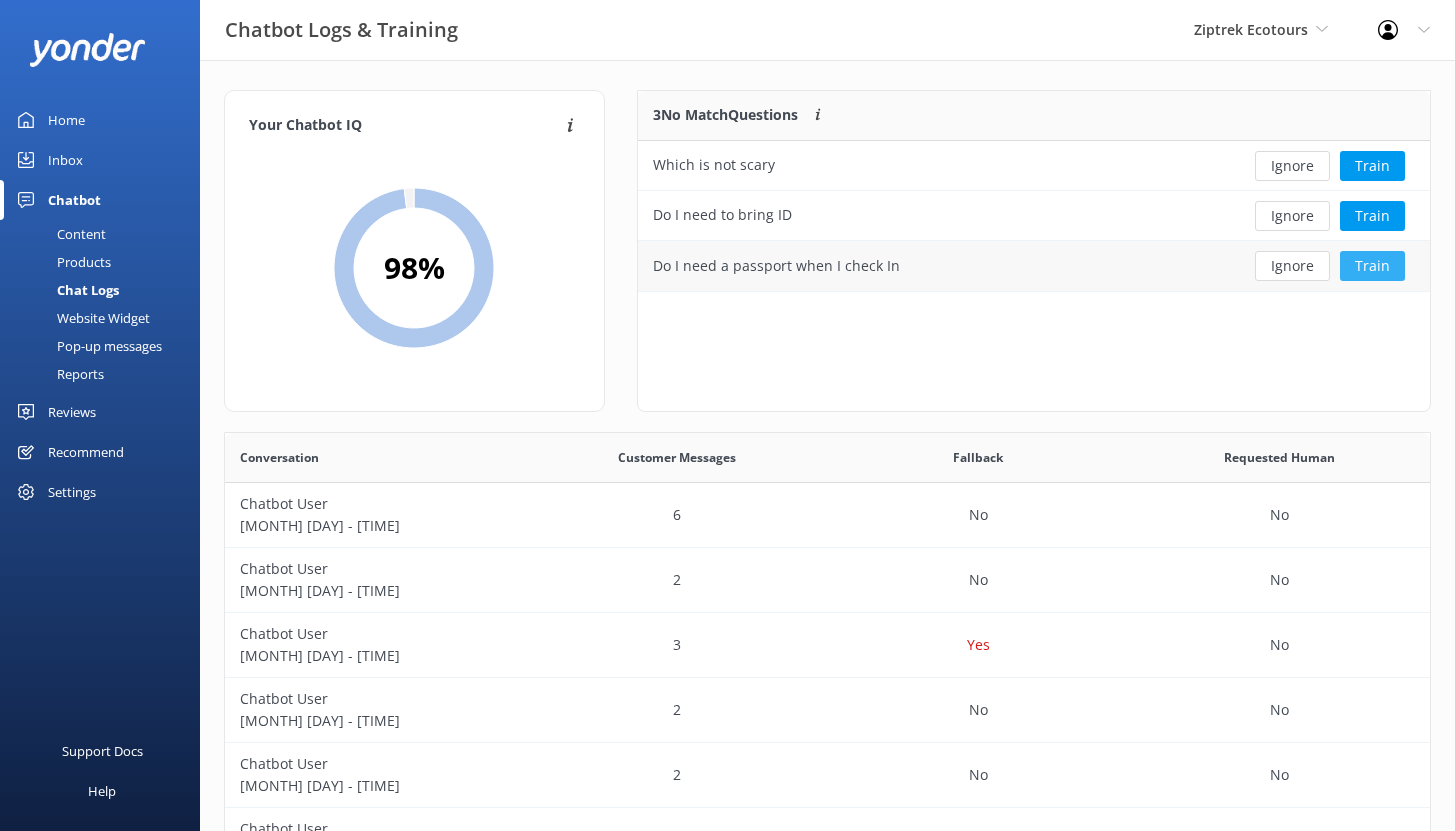 click on "Train" at bounding box center [1372, 266] 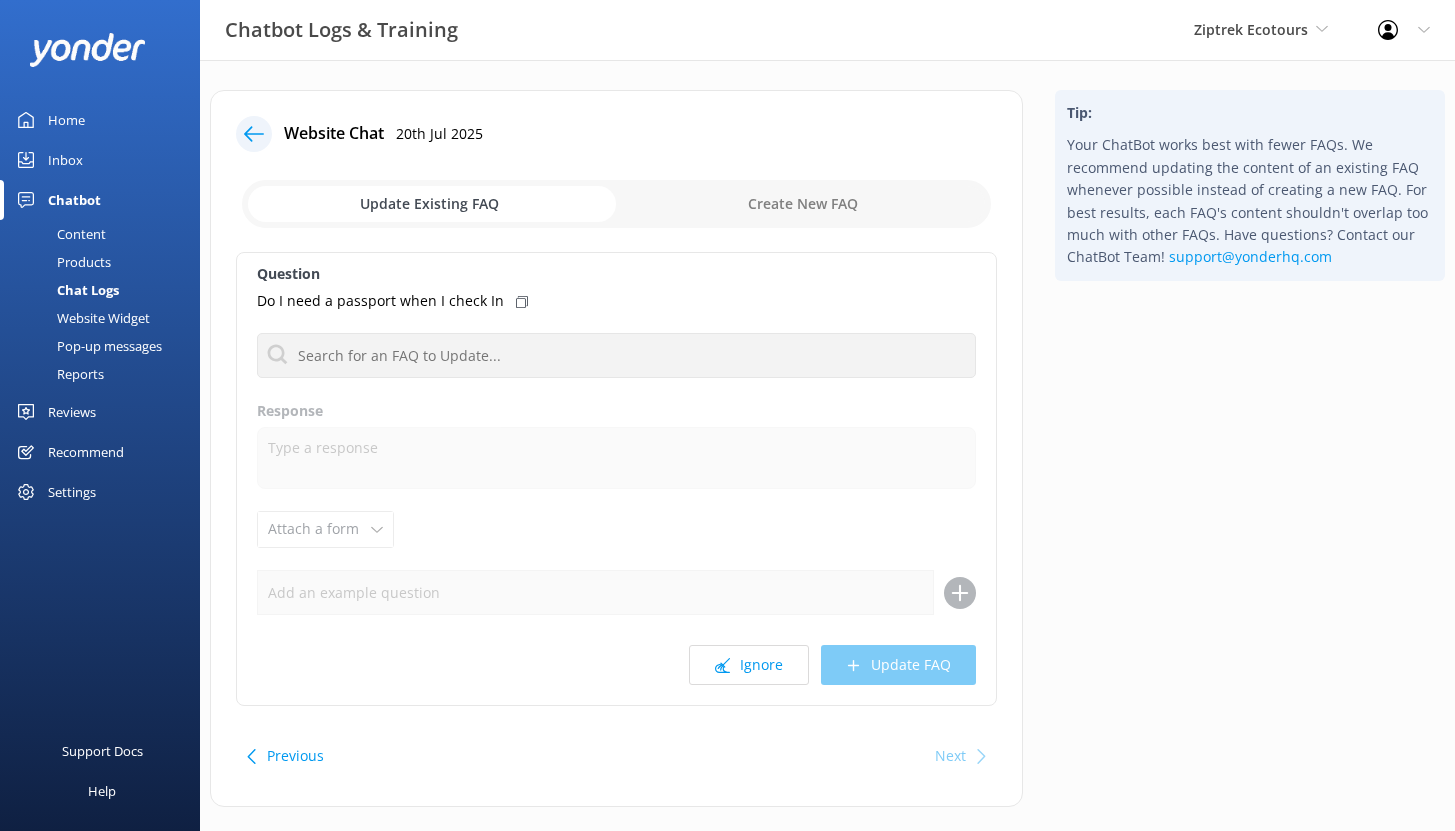 click at bounding box center (616, 204) 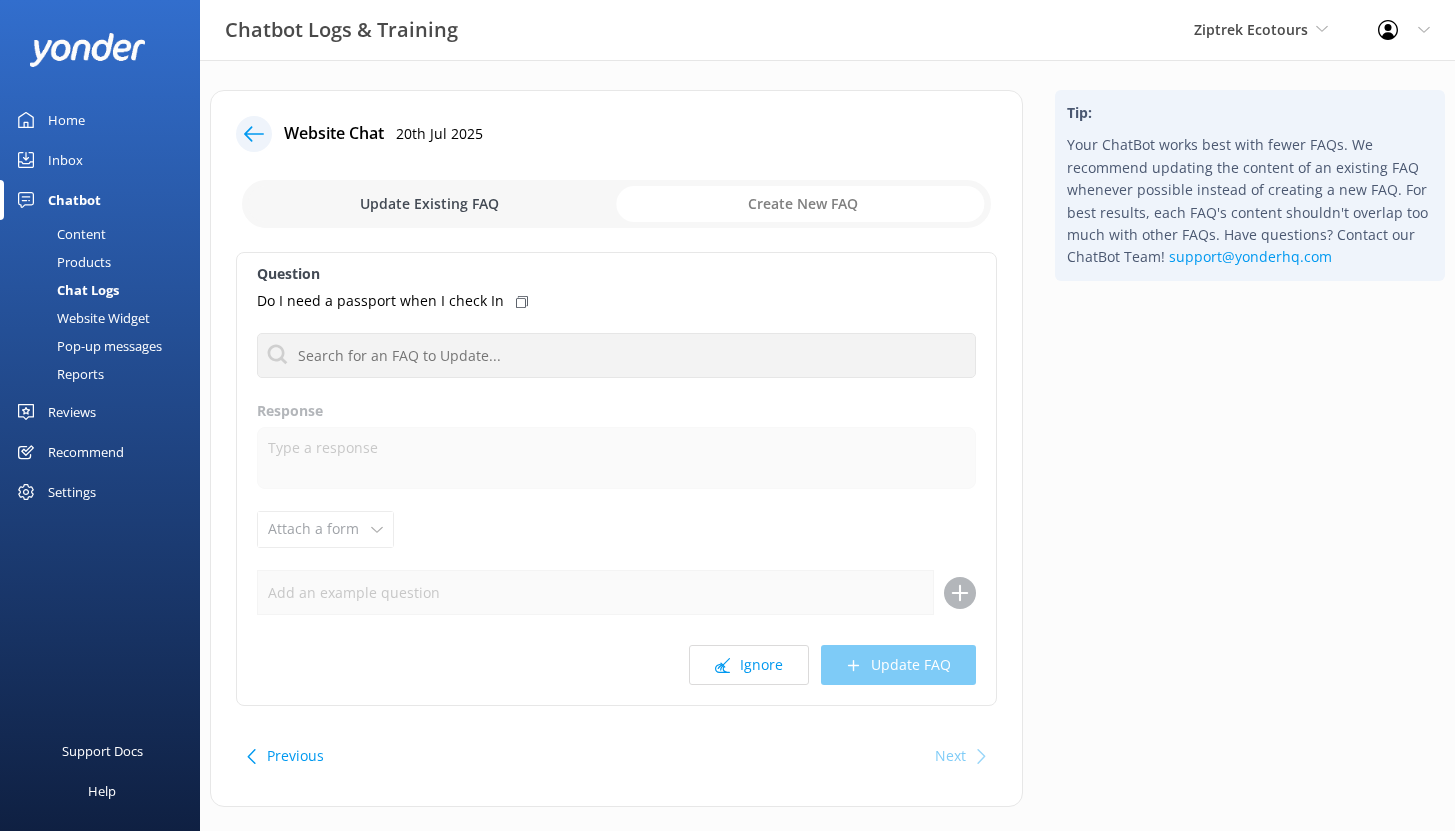 checkbox on "true" 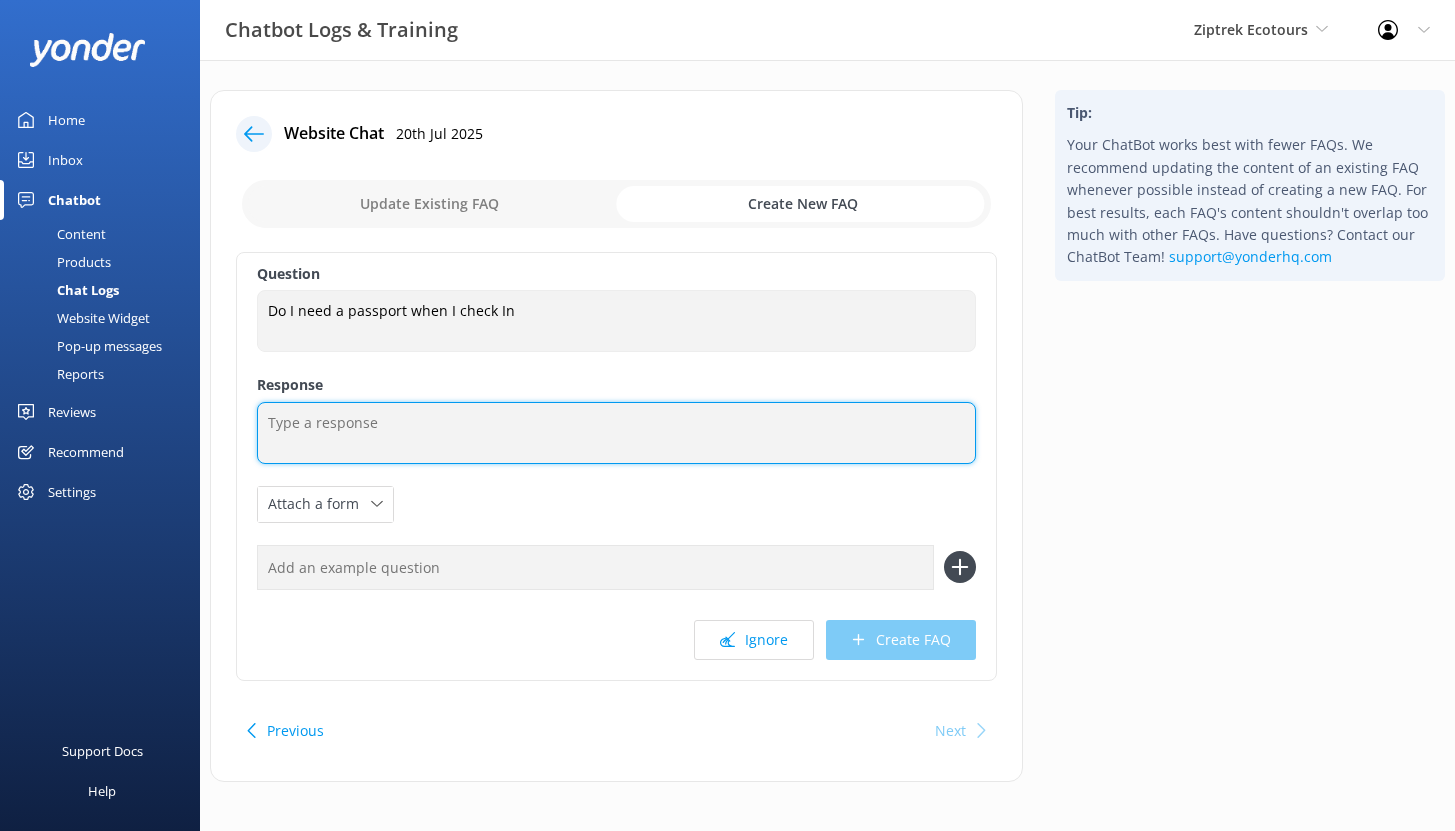 click at bounding box center (616, 433) 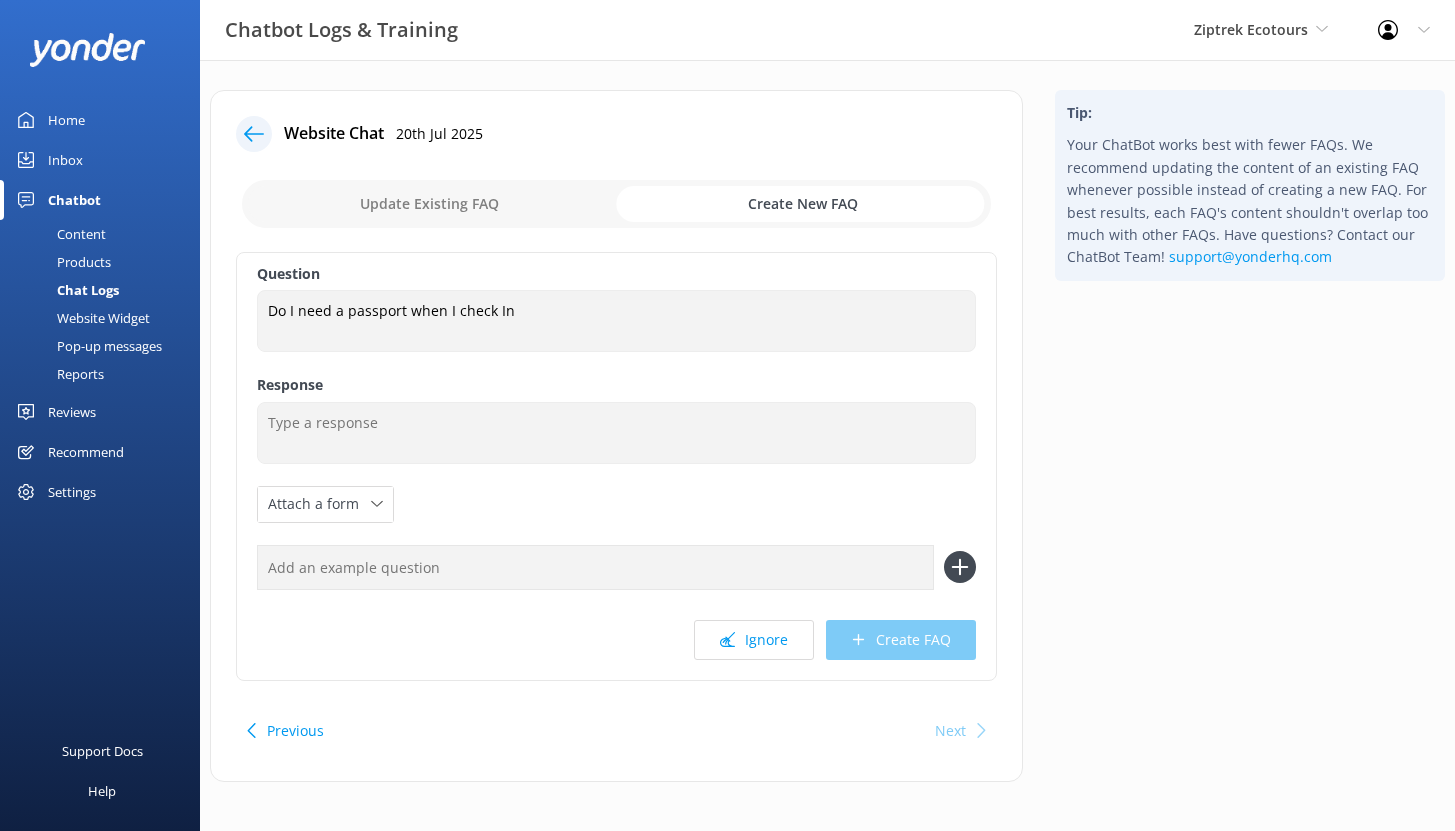 click 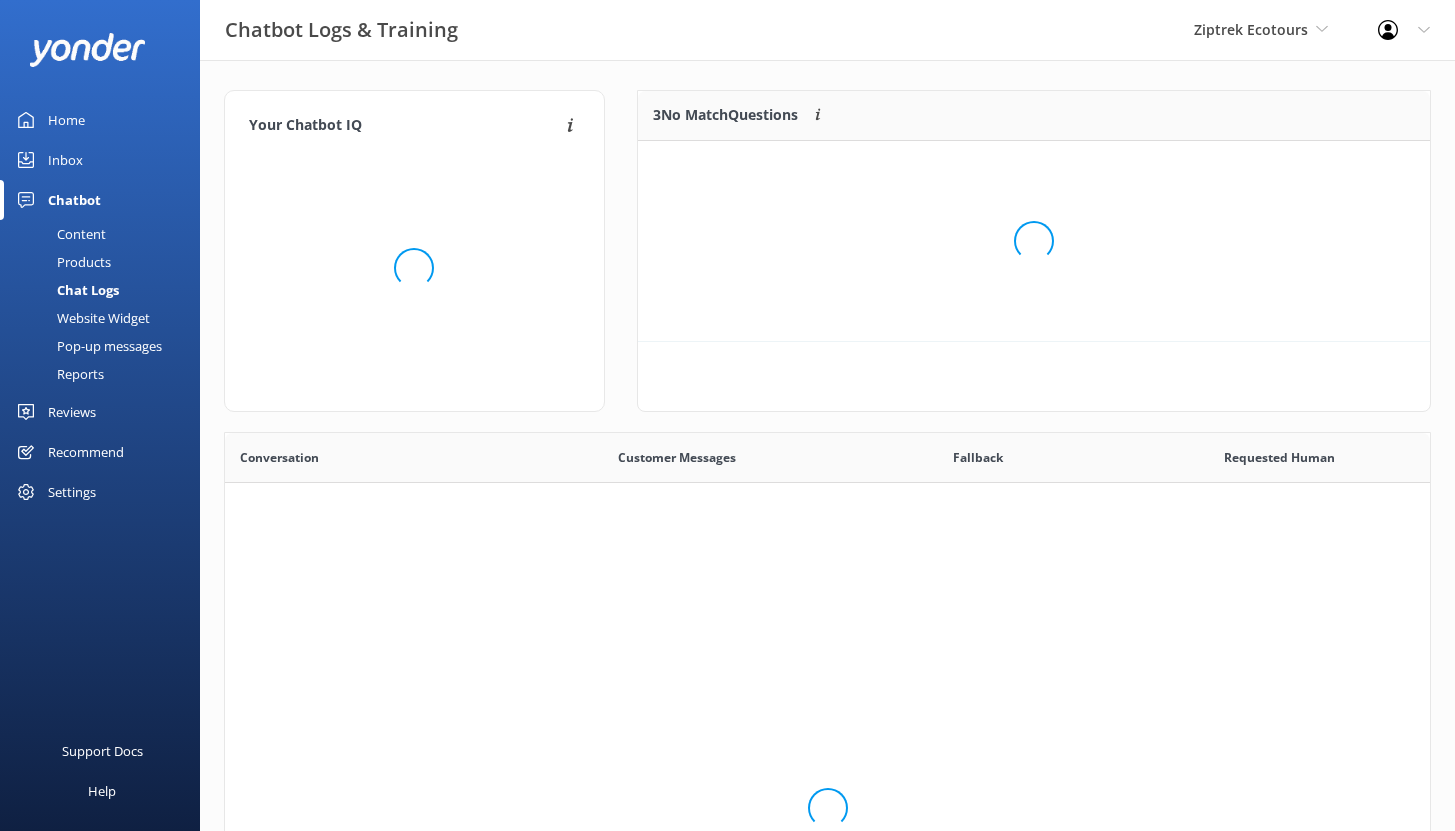 scroll, scrollTop: 16, scrollLeft: 16, axis: both 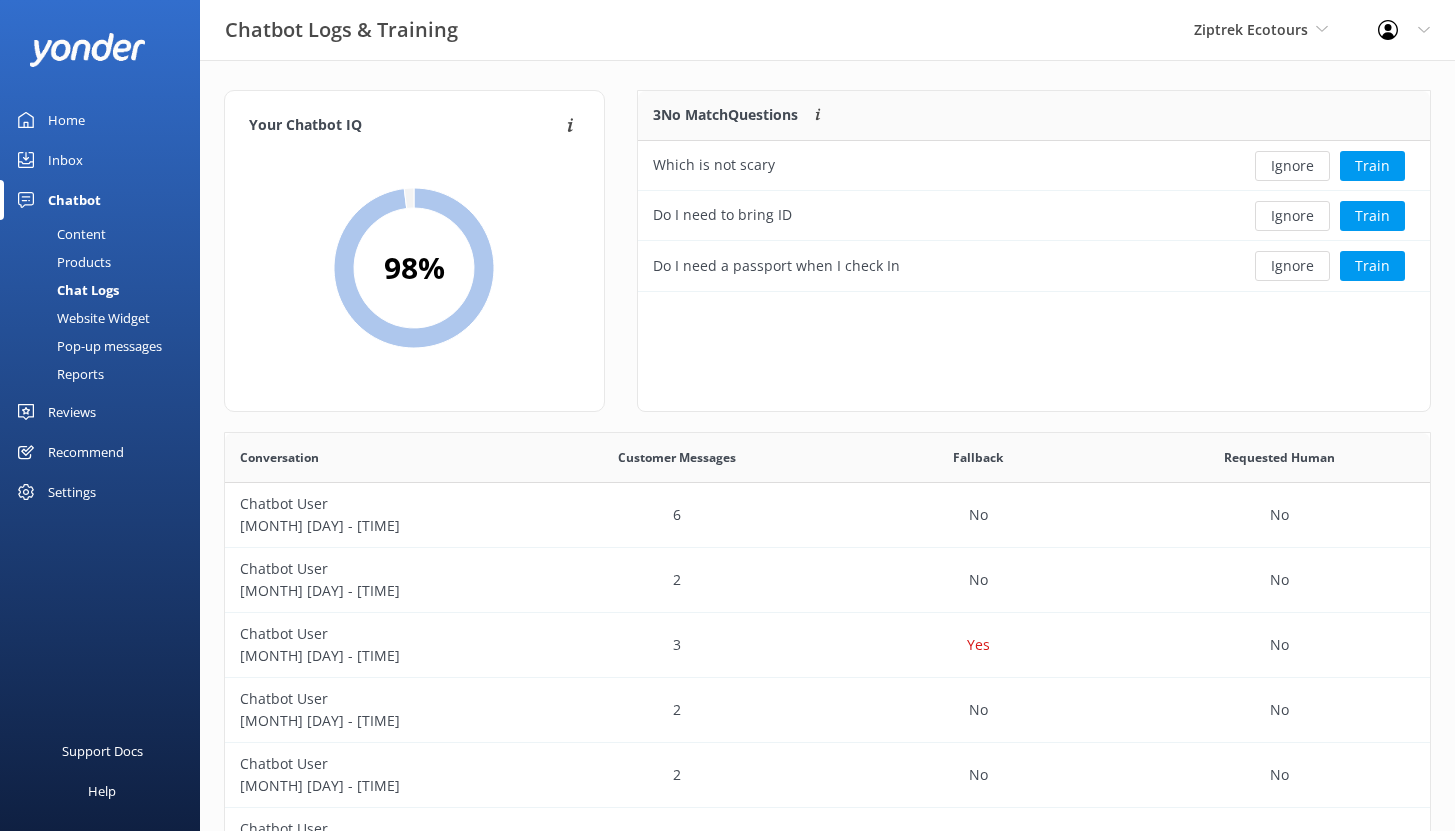 click on "Inbox" at bounding box center [65, 160] 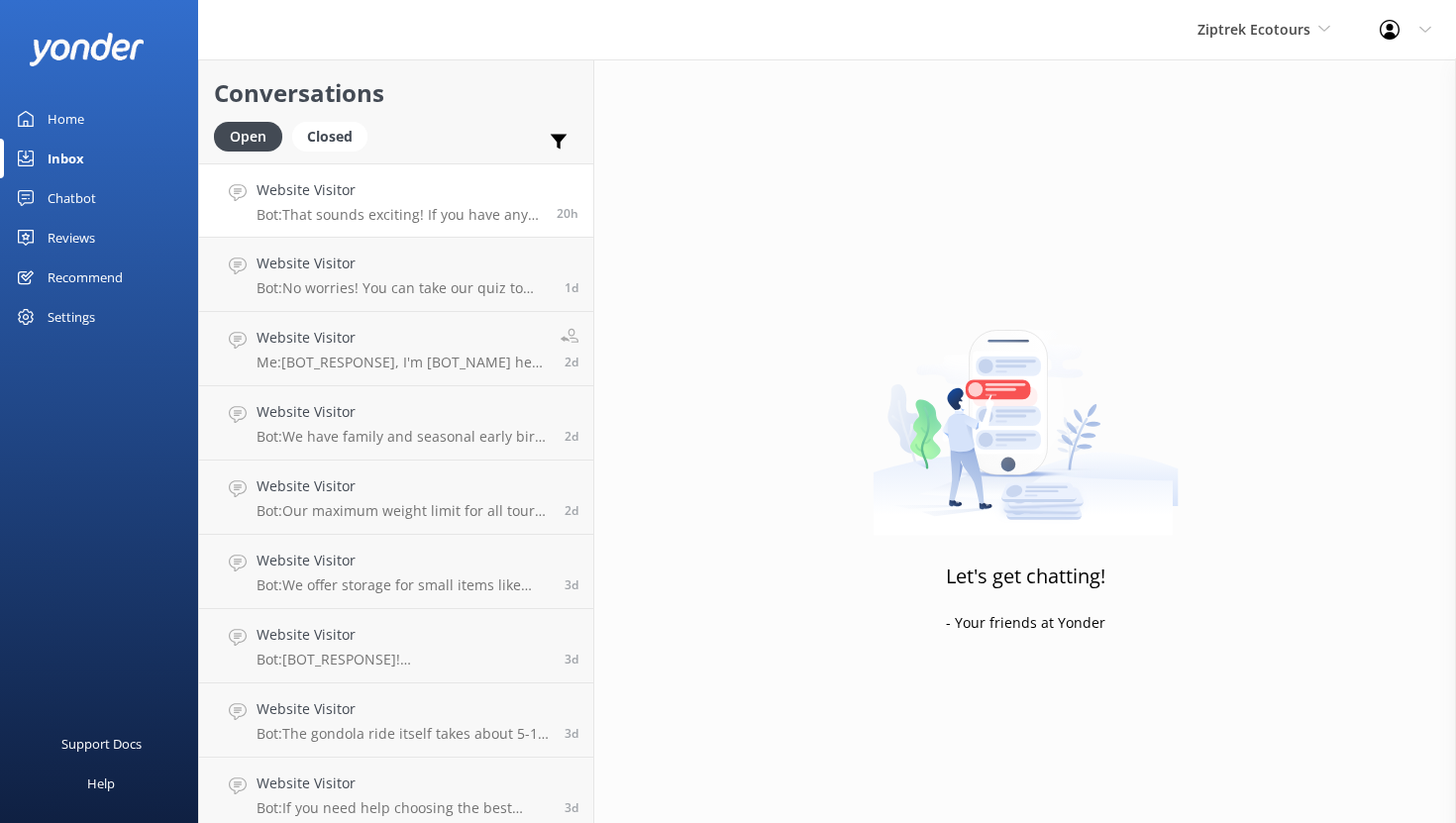 click on "[BOT_NAME] [BOT_TITLE]: [GREETING] [TOUR_NAME], [GREETING_PHRASE] [BOT_NAME]! [BOT_OFFER]" at bounding box center [399, 200] 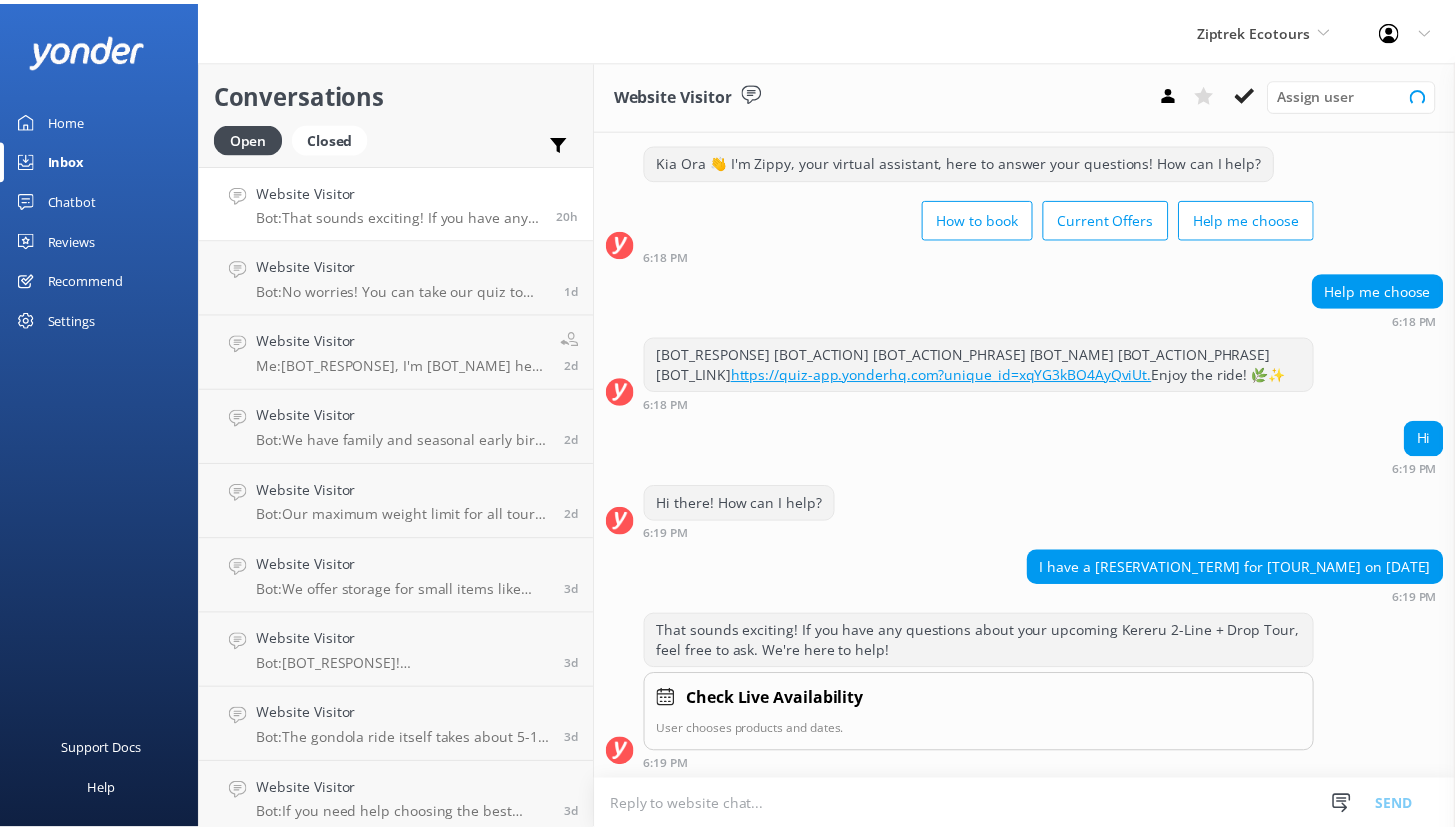 scroll, scrollTop: 39, scrollLeft: 0, axis: vertical 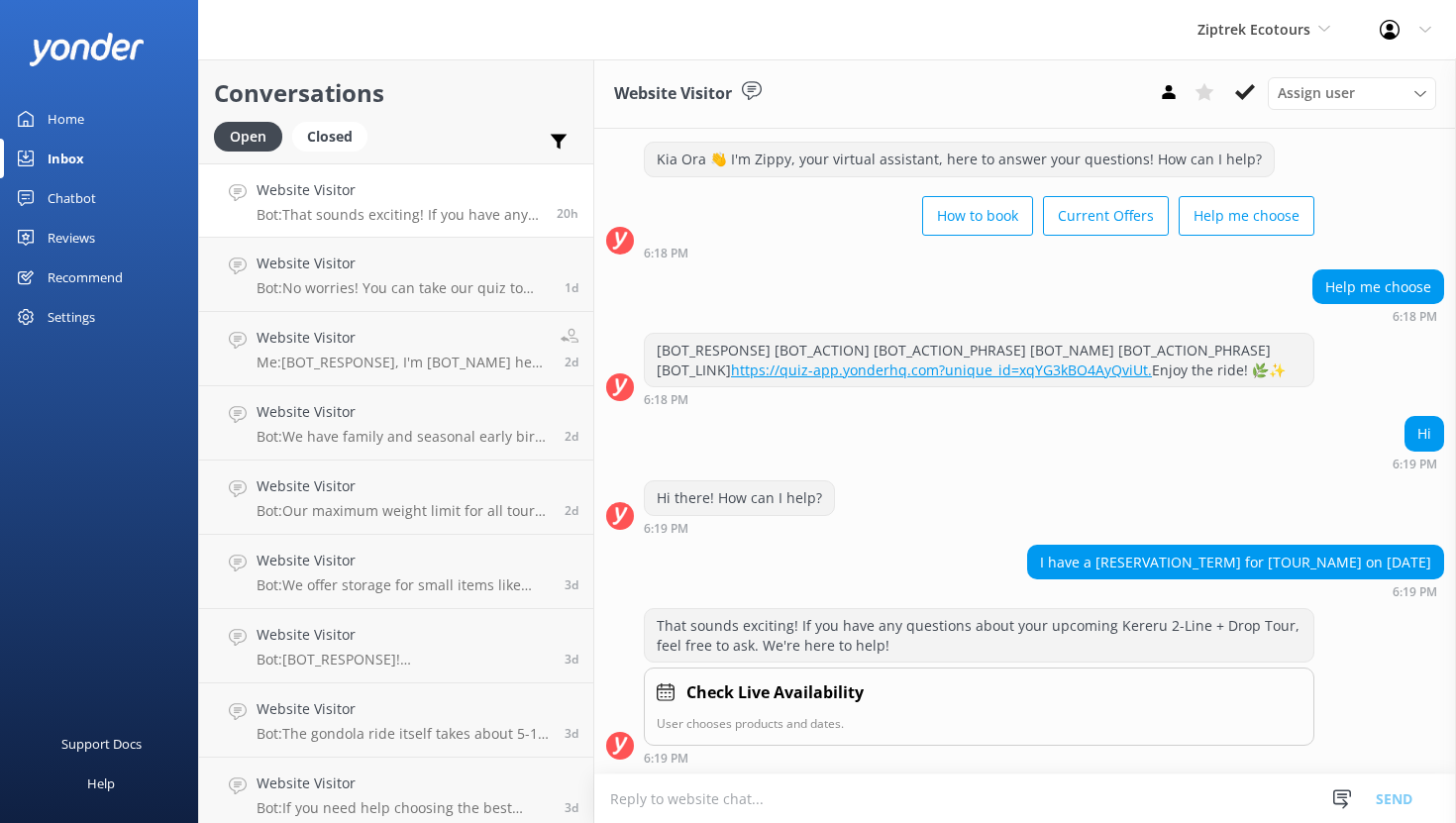 click on "[USER_TYPE] [USER_NAME] [USER_TITLE] [COMPANY_NAME] [USER_NAME_2] [USER_TITLE_2] [USER_NAME_3] - [DEPARTMENT]" at bounding box center [1025, 94] 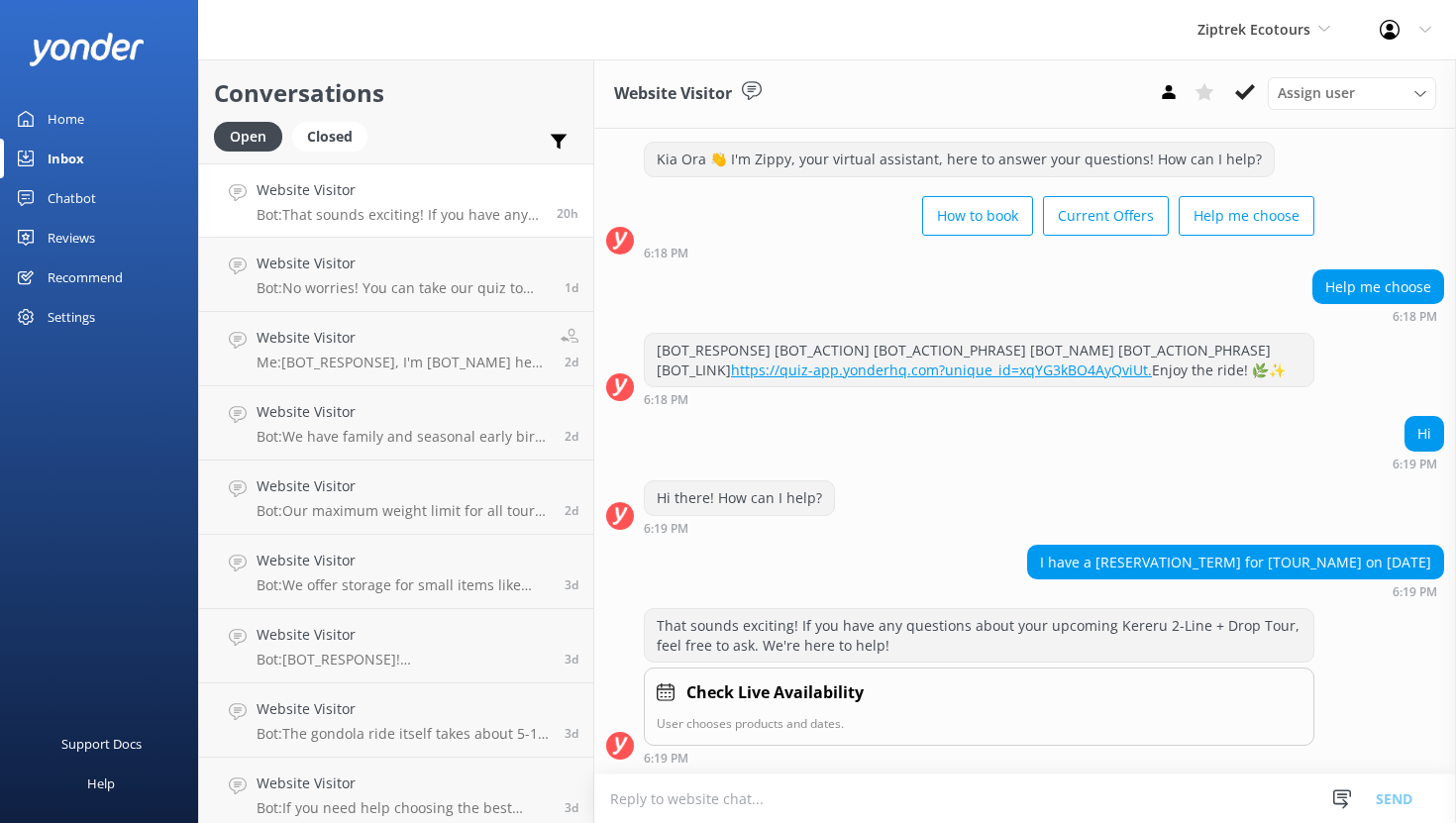 click on "Reviews" at bounding box center [71, 238] 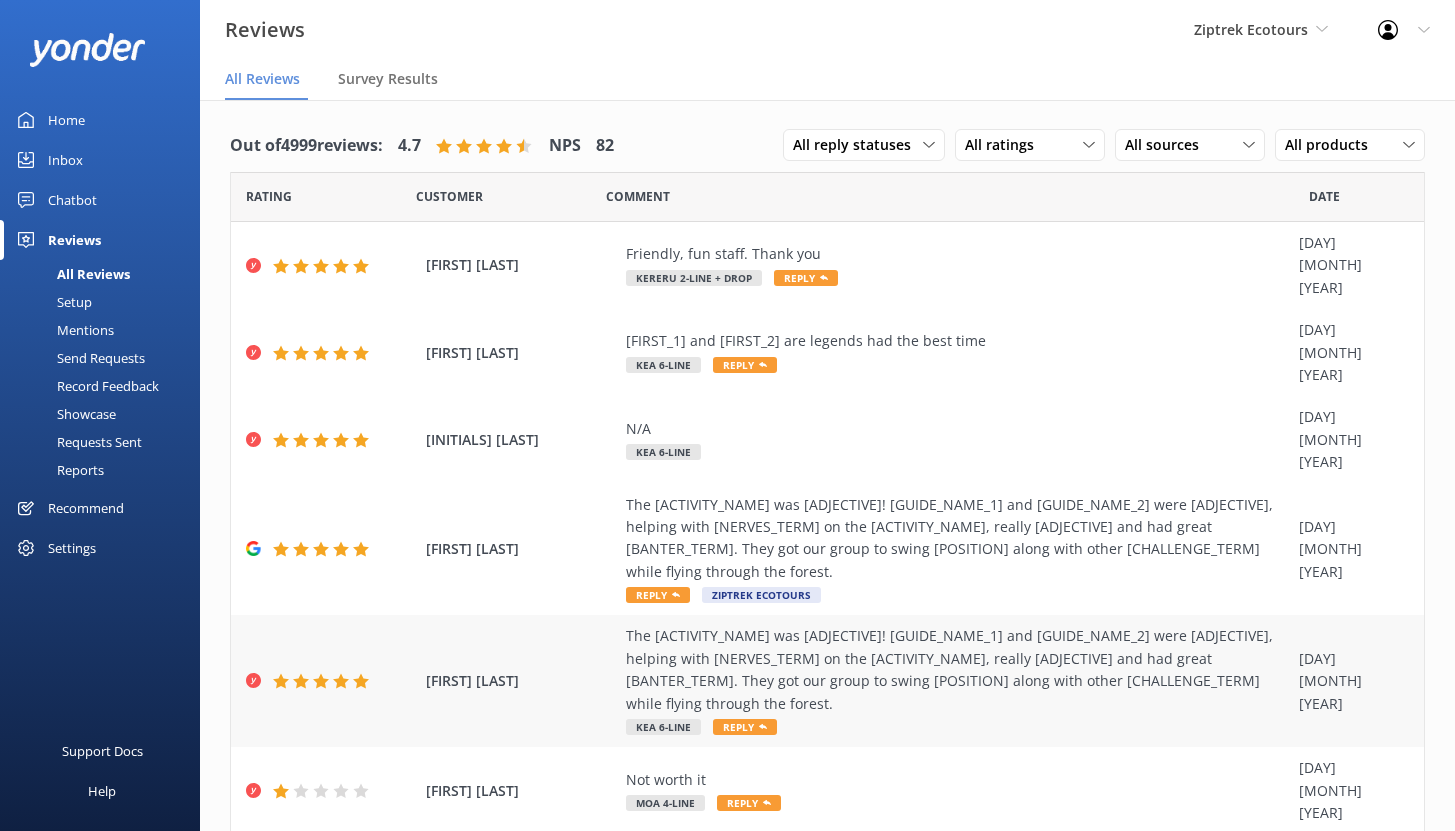 click on "The [ACTIVITY_NAME] was [ADJECTIVE]! [GUIDE_NAME_1] and [GUIDE_NAME_2] were [ADJECTIVE], helping with [NERVES_TERM] on the [ACTIVITY_NAME], really [ADJECTIVE] and had great [BANTER_TERM]. They got our group to swing [POSITION] along with other [CHALLENGE_TERM] while flying through the forest." at bounding box center (957, 670) 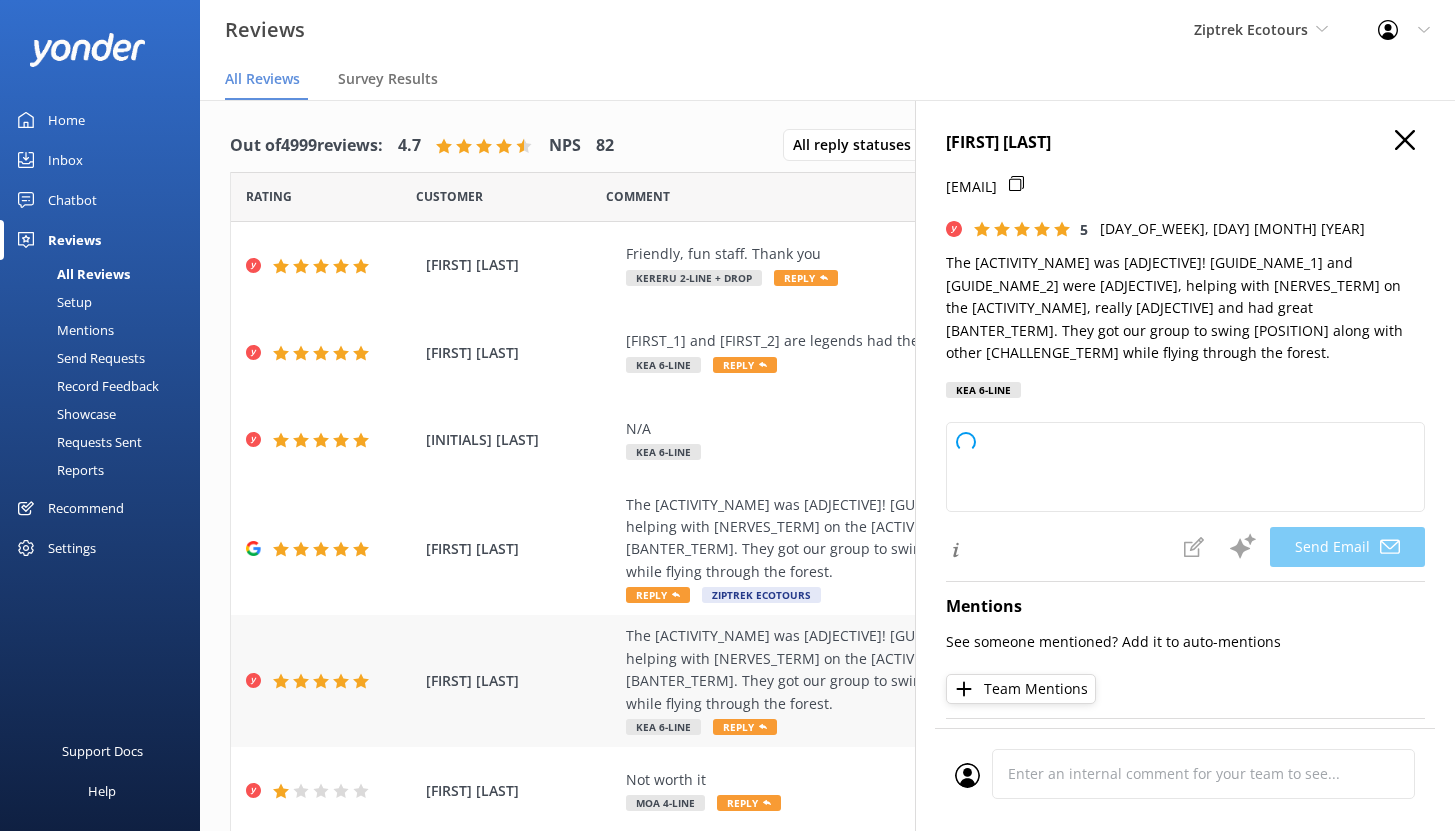 type on "Kia ora [FIRST],
[GREETING_PHRASE] [REVIEW_ADJECTIVE] [ACTIVITY_ADJECTIVE]! [BOT_NAME] [BOT_EMOTION] [BOT_ADJECTIVE] [ACTIVITY_ADJECTIVE] [GUIDE_NAME_1] and [GUIDE_NAME_2]. [BOT_EMOTION] [BOT_ADJECTIVE] [BOT_PHRASE] [BOT_ACTION_PHRASE] [BOT_ACTION_PHRASE] [BOT_NAME] [BOT_EMOTION] [BOT_EMOTION_PHRASE]!
-The [COMPANY_NAME] Team" 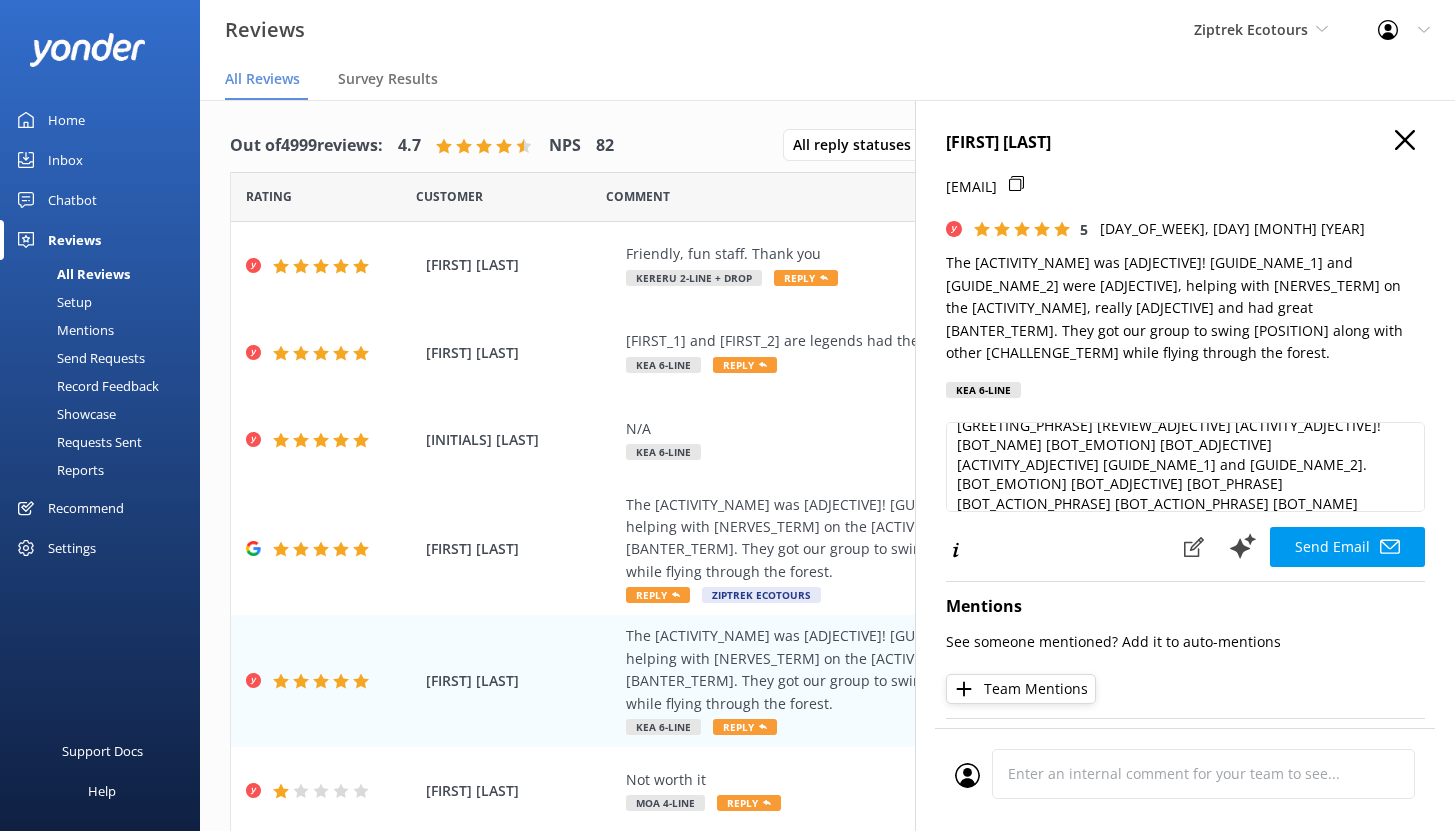 scroll, scrollTop: 40, scrollLeft: 0, axis: vertical 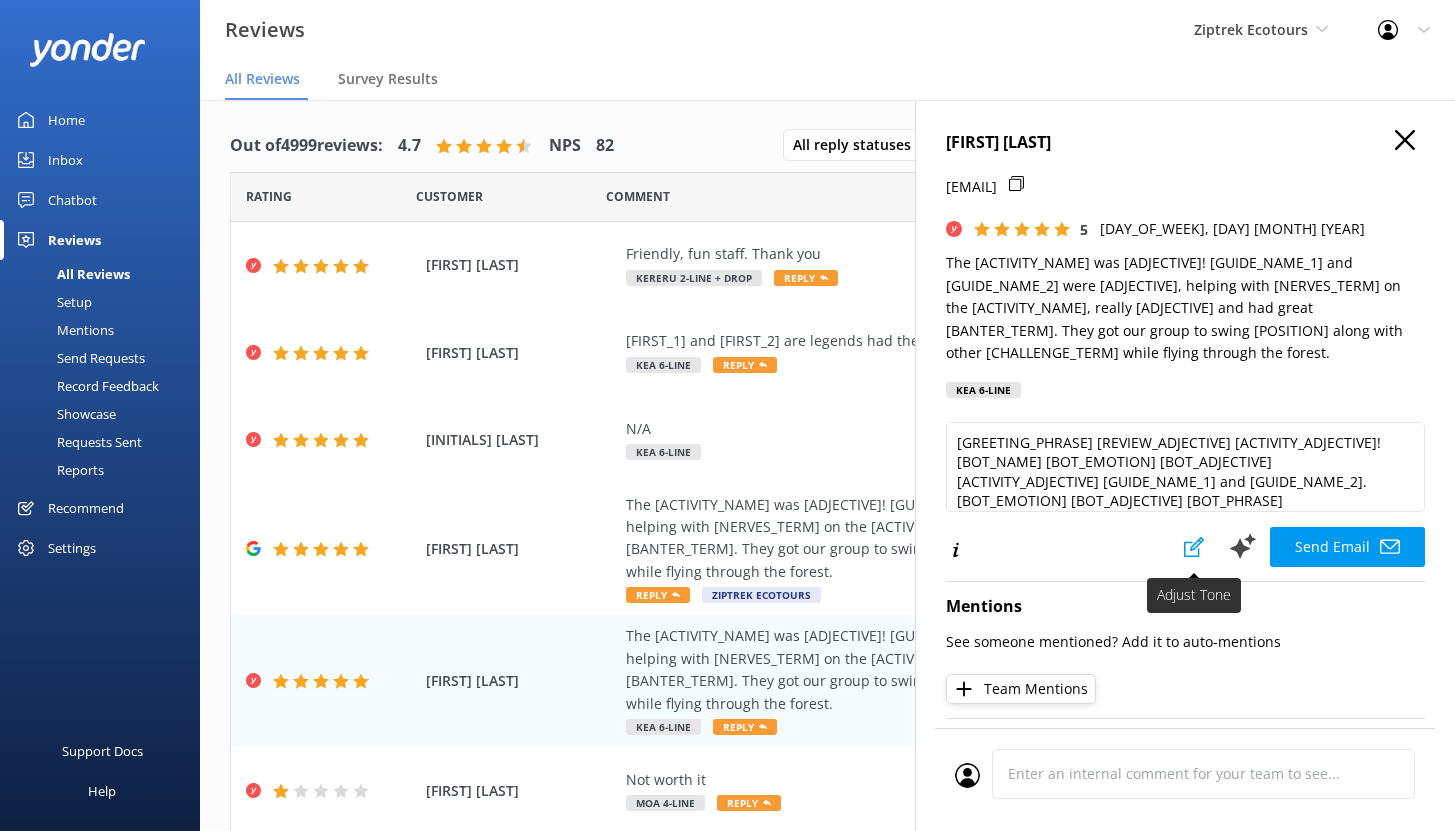 click 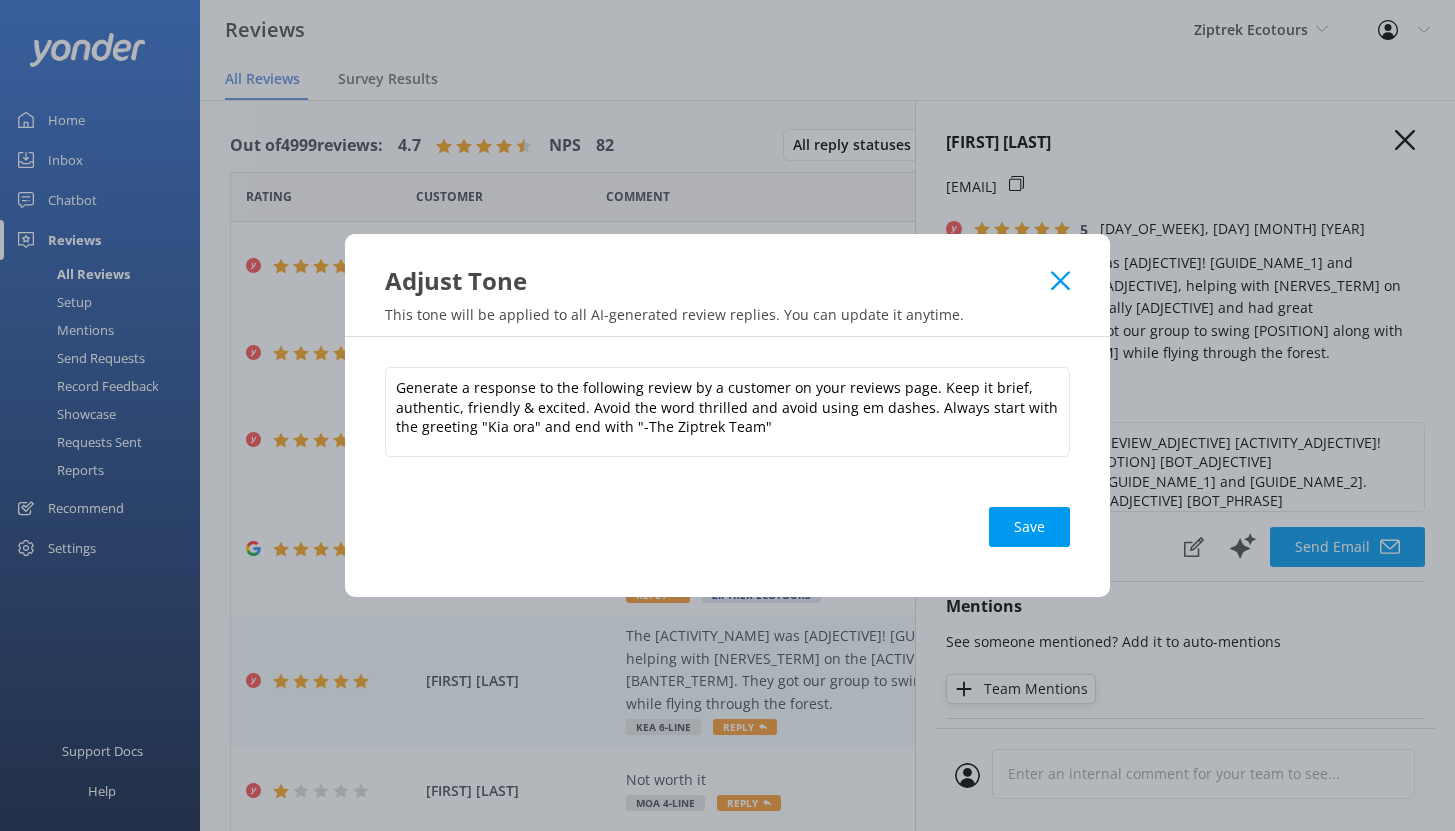 click 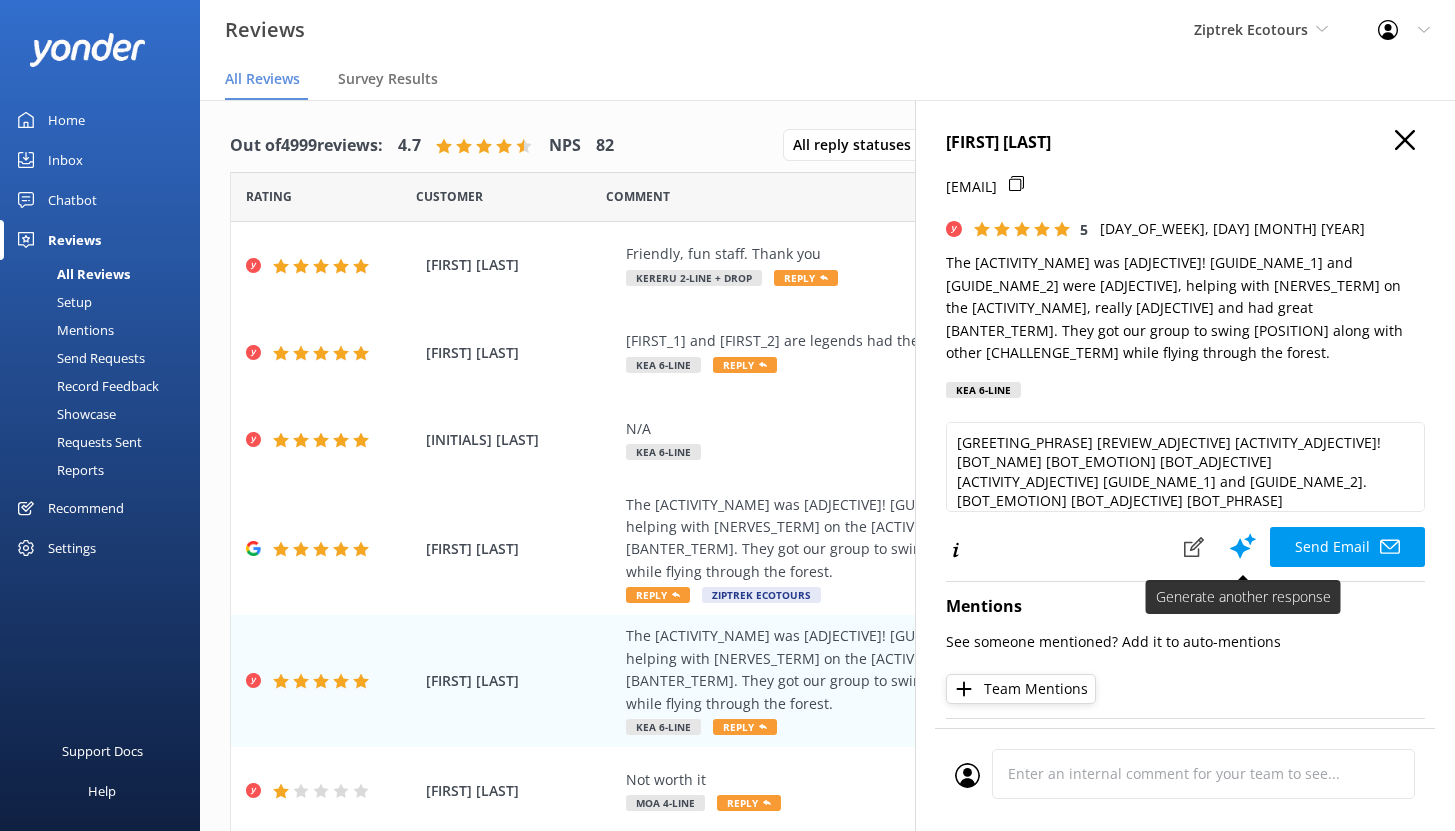 click 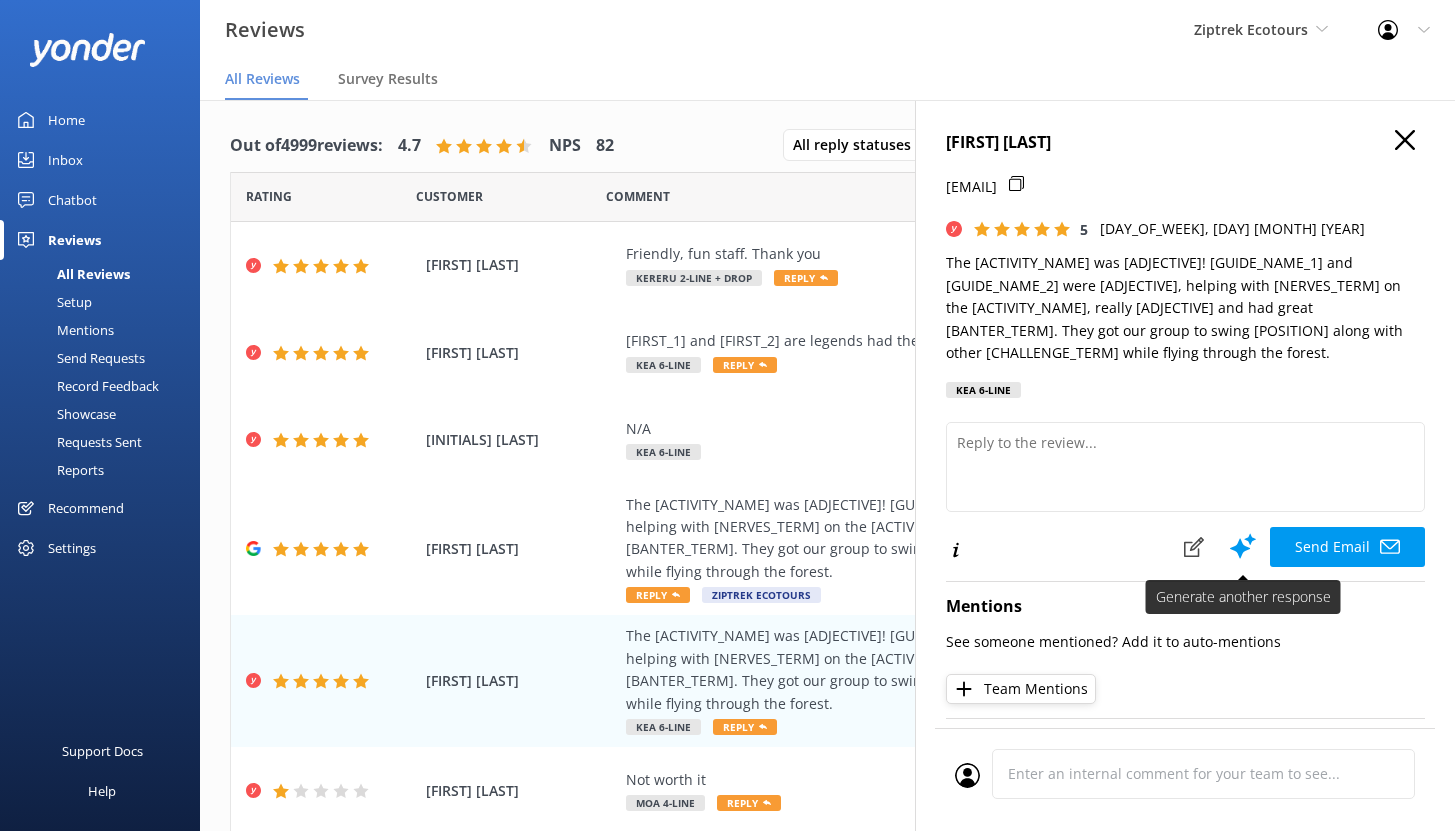 scroll, scrollTop: 0, scrollLeft: 0, axis: both 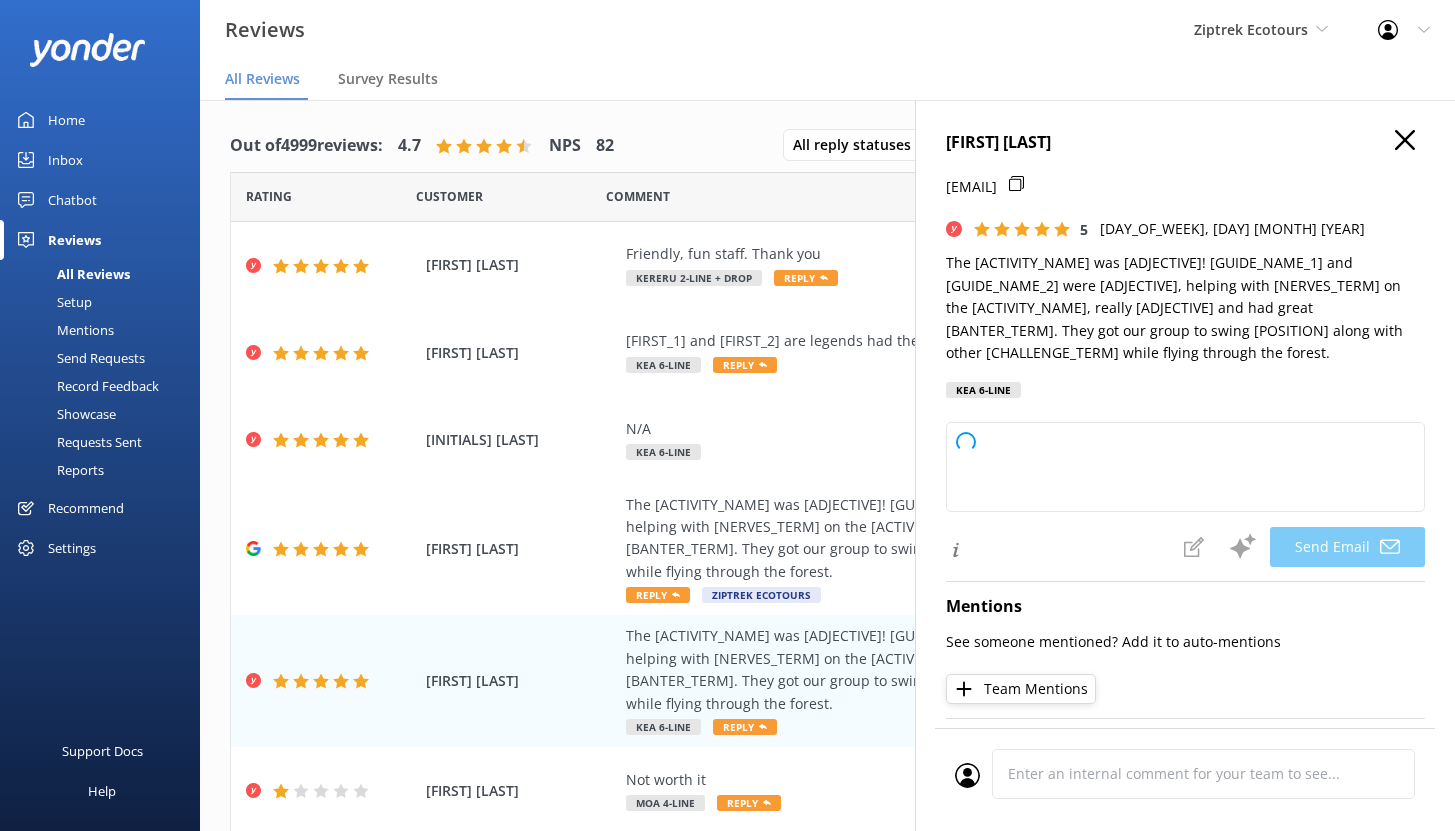 type on "Kia ora [FIRST],
[GREETING_PHRASE] [REVIEW_ADJECTIVE] [ACTIVITY_ADJECTIVE]! [BOT_NAME] [BOT_EMOTION] [BOT_ADJECTIVE] [ACTIVITY_ADJECTIVE] [GUIDE_NAME_1] and [GUIDE_NAME_2], and [BOT_EMOTION] [BOT_ADJECTIVE] [ACTIVITY_ADJECTIVE] [BOT_PHRASE]. [BOT_HOPE] [BOT_ACTION] [BOT_ACTION_PHRASE] [BOT_NAME] [BOT_EMOTION] [BOT_EMOTION_PHRASE]!
-The [COMPANY_NAME] Team" 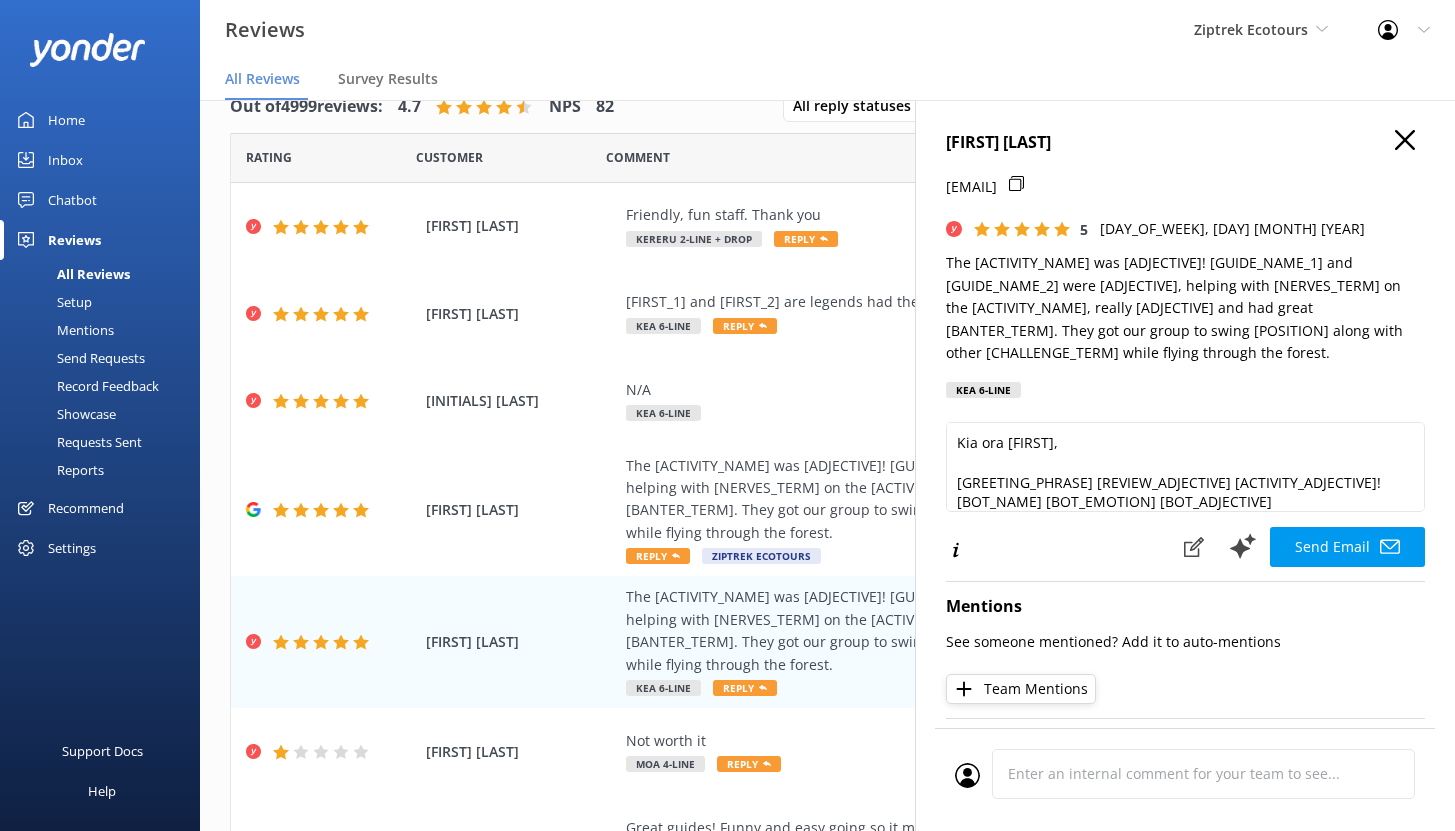 scroll, scrollTop: 40, scrollLeft: 0, axis: vertical 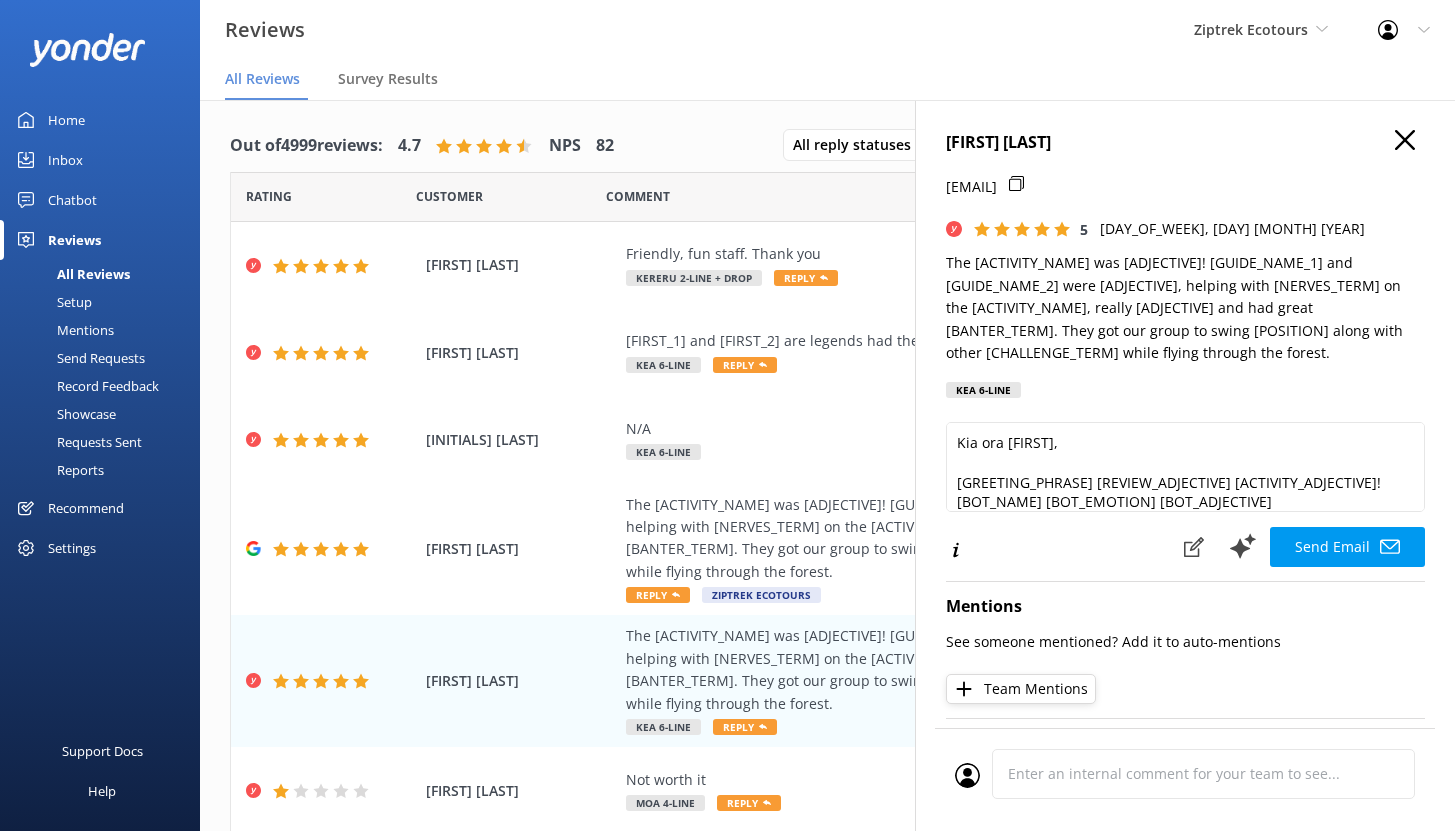click on "Mentions" at bounding box center [63, 330] 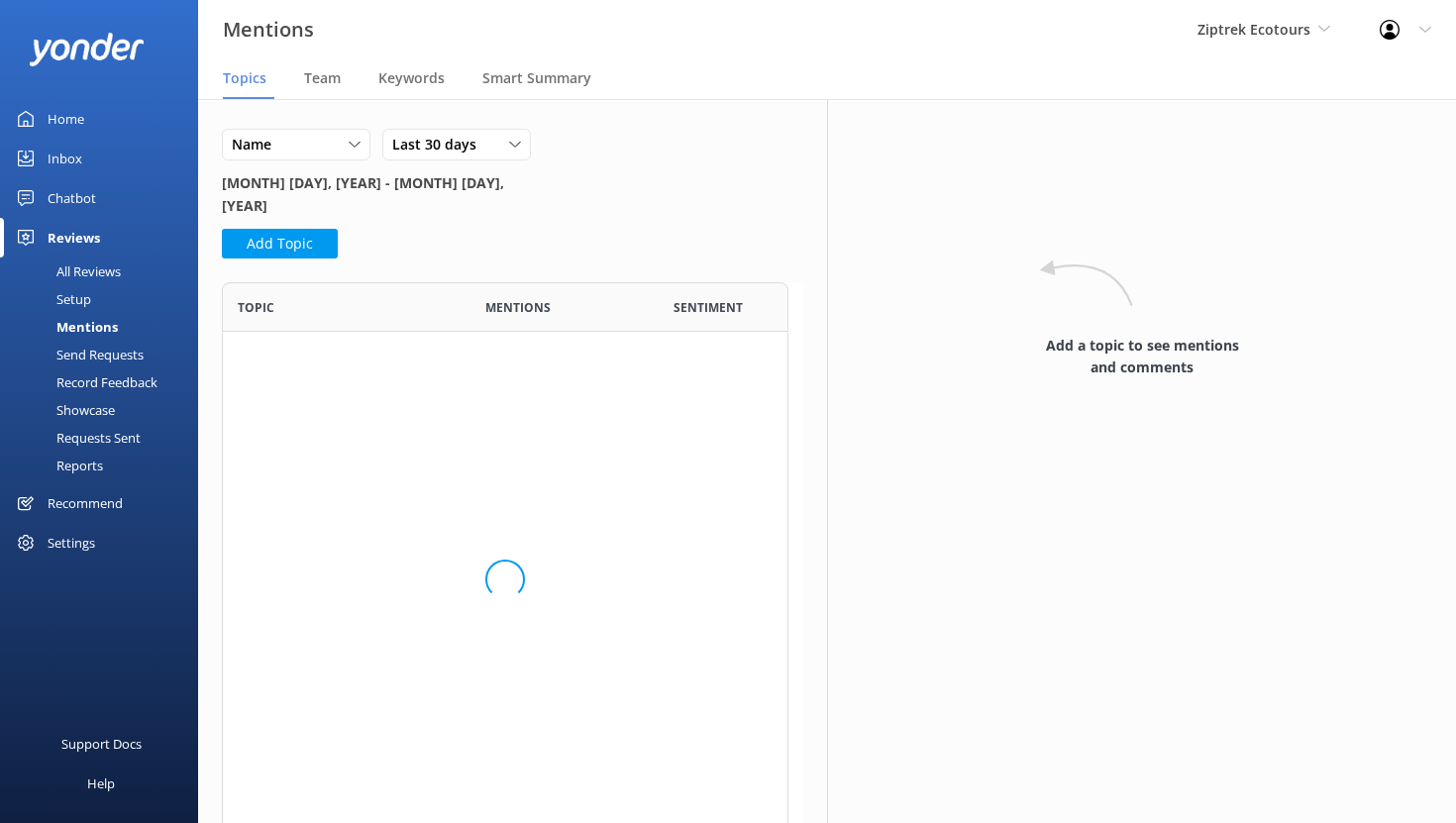 scroll, scrollTop: 16, scrollLeft: 16, axis: both 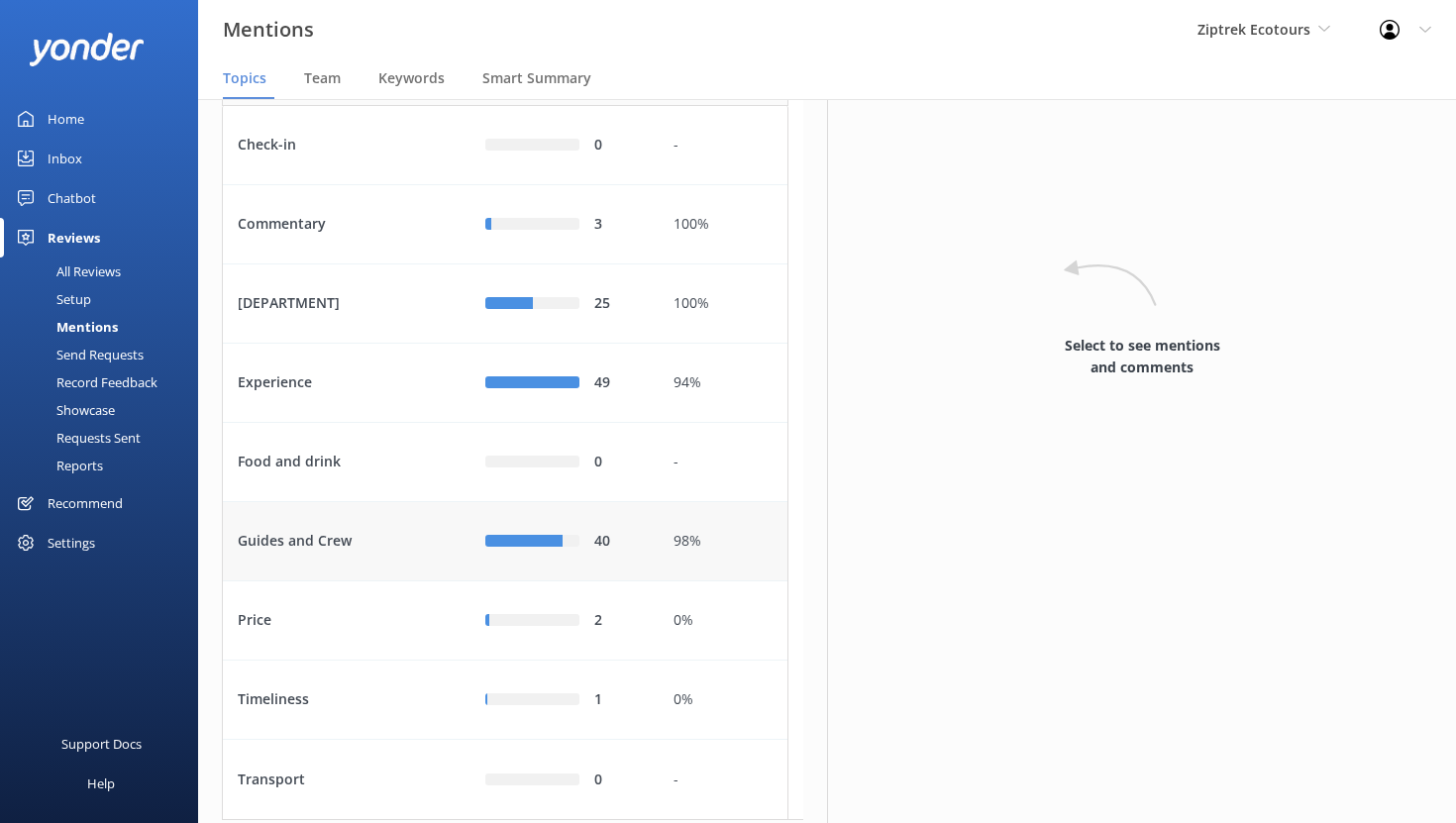 click on "Guides and Crew" at bounding box center [347, 542] 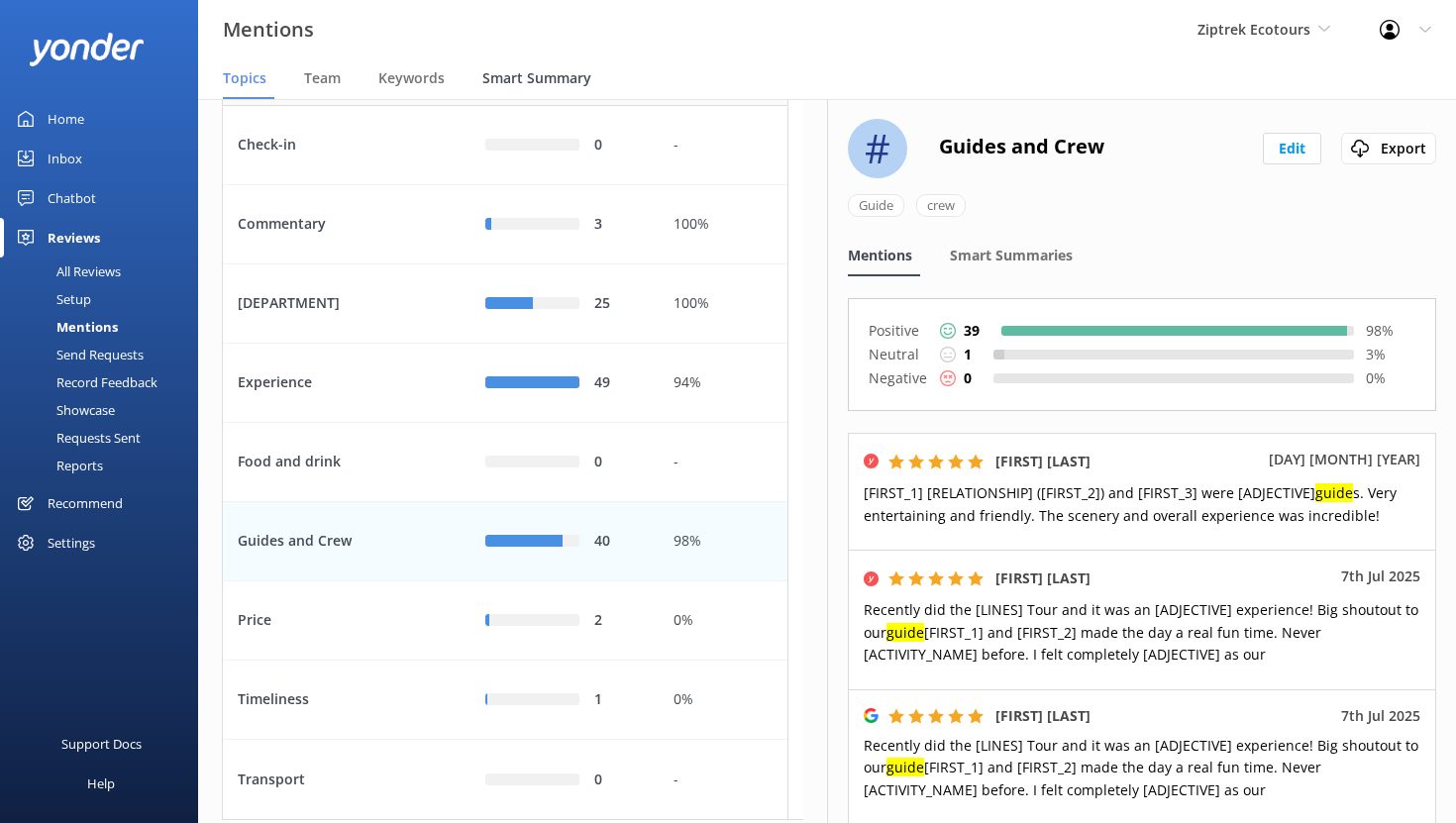 click on "Smart Summary" at bounding box center [537, 78] 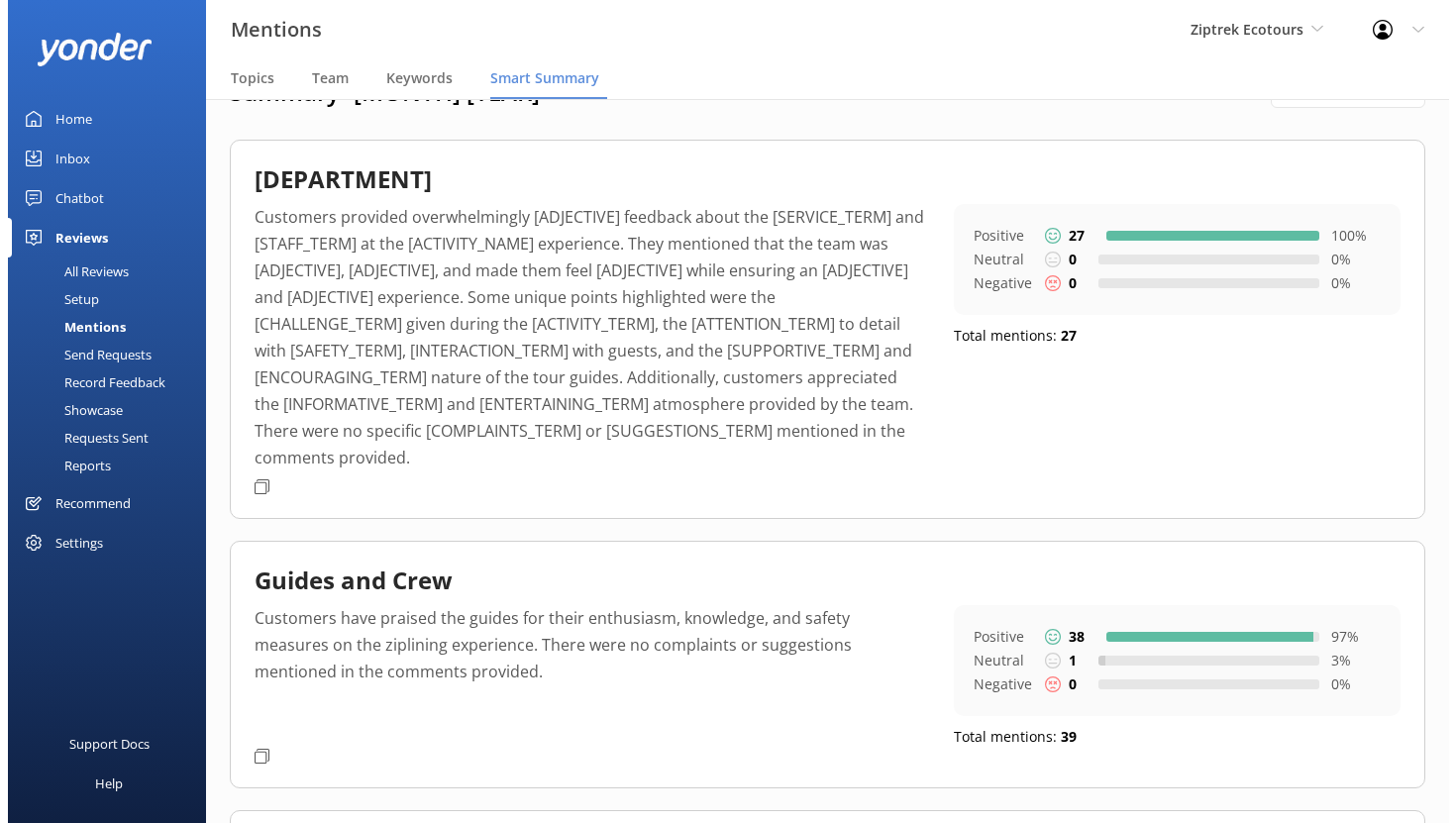 scroll, scrollTop: 0, scrollLeft: 0, axis: both 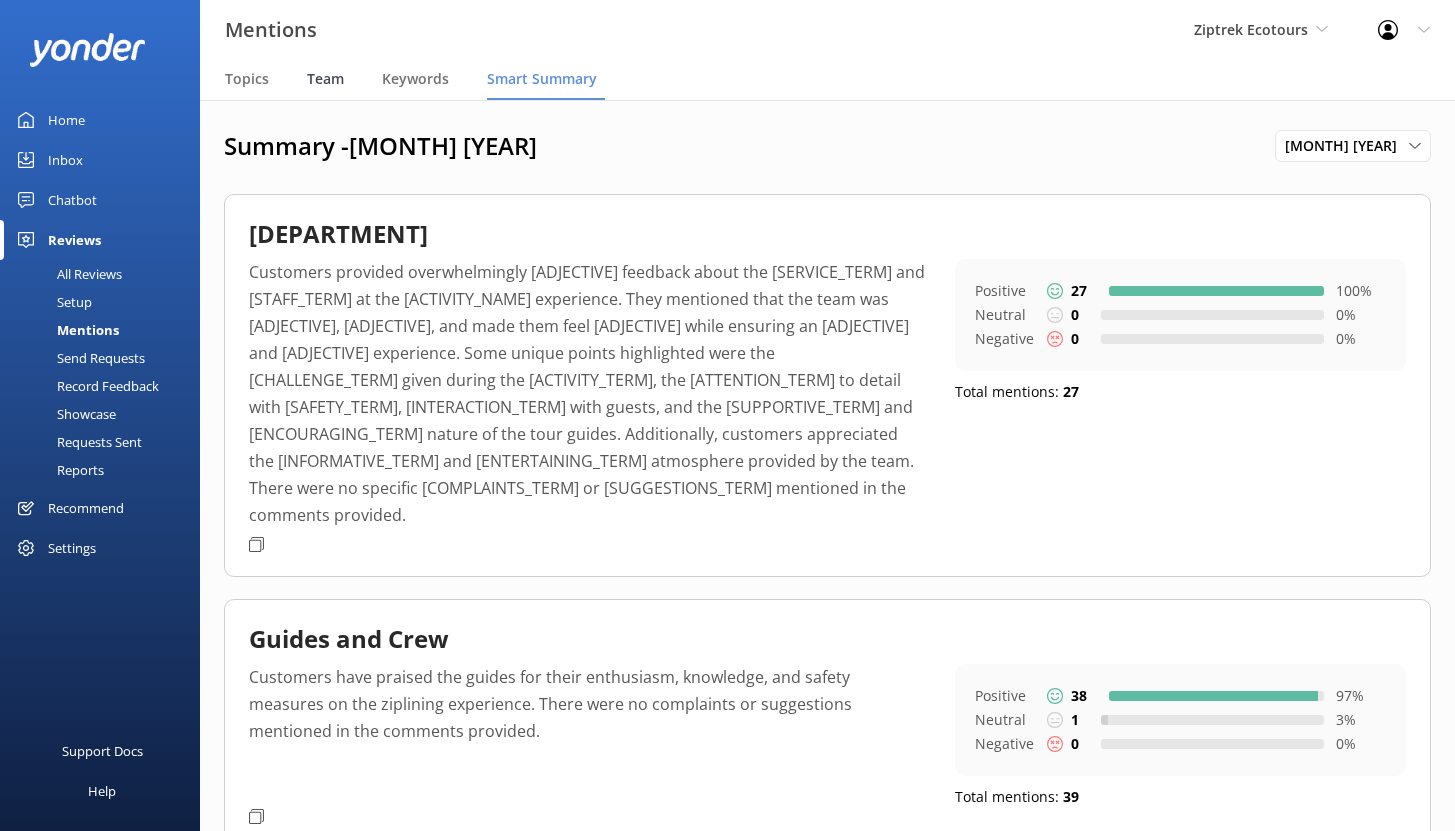 click on "Team" at bounding box center [325, 79] 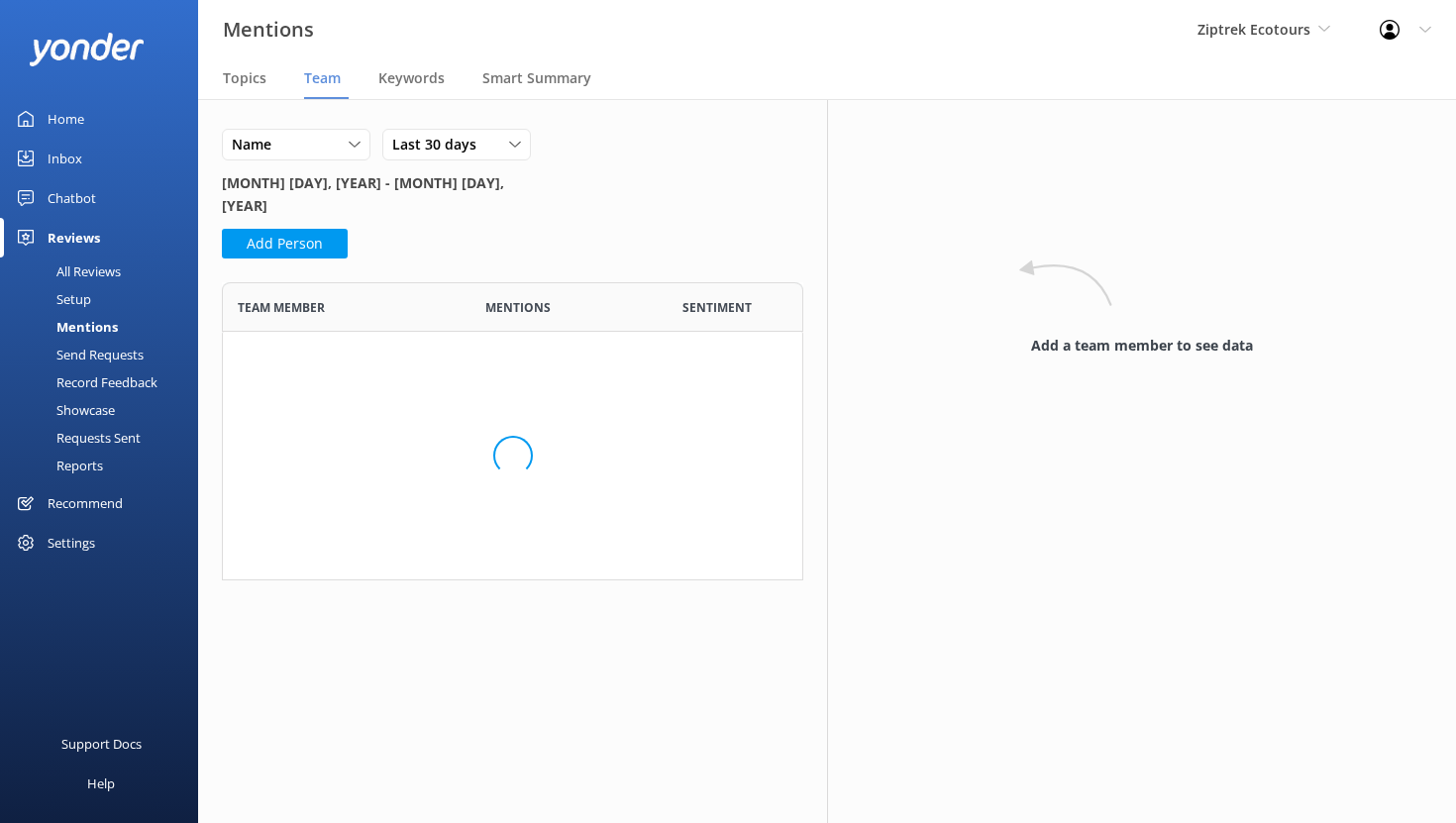 scroll, scrollTop: 16, scrollLeft: 16, axis: both 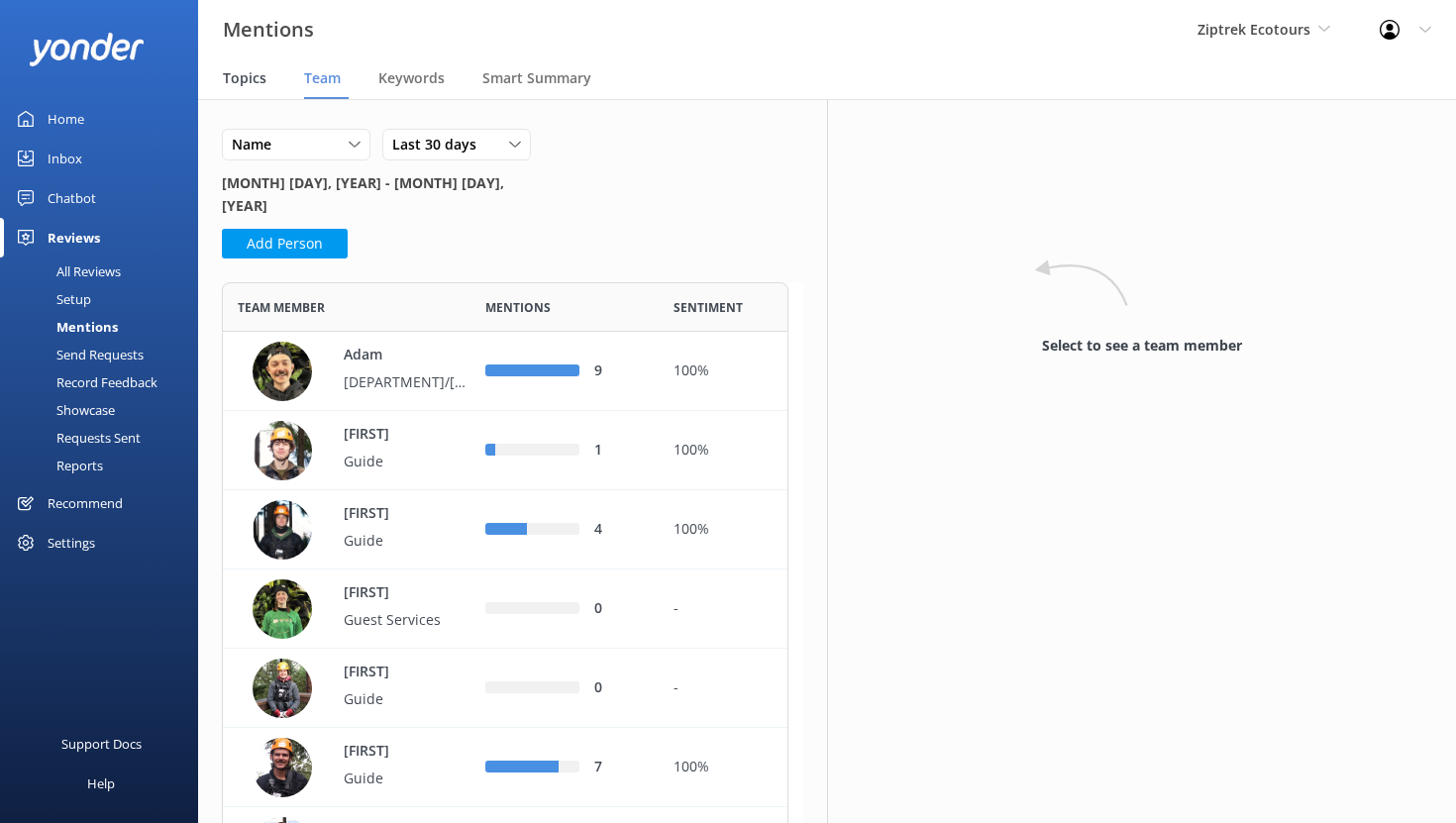 click on "Topics" at bounding box center [245, 78] 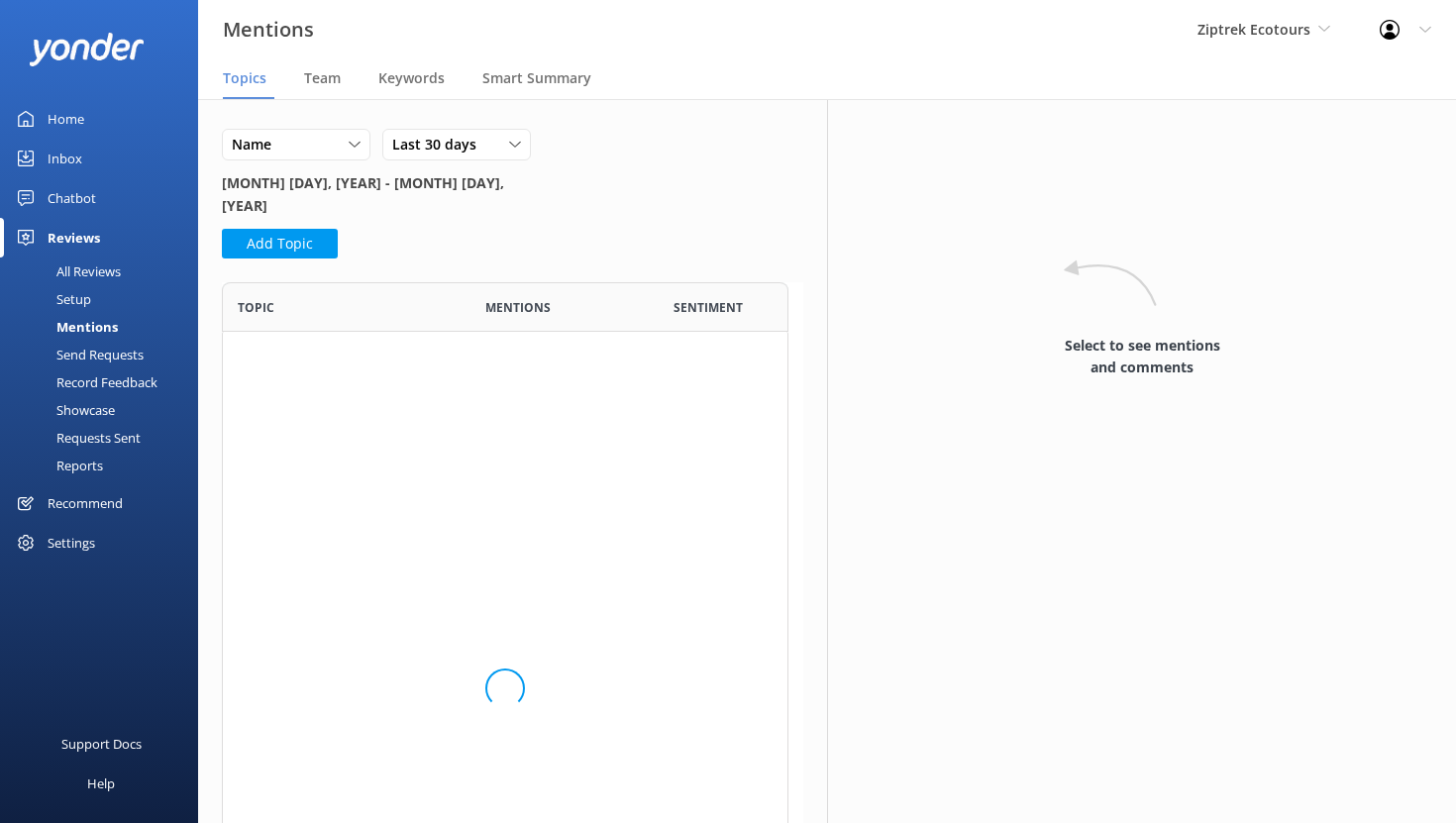 scroll, scrollTop: 16, scrollLeft: 16, axis: both 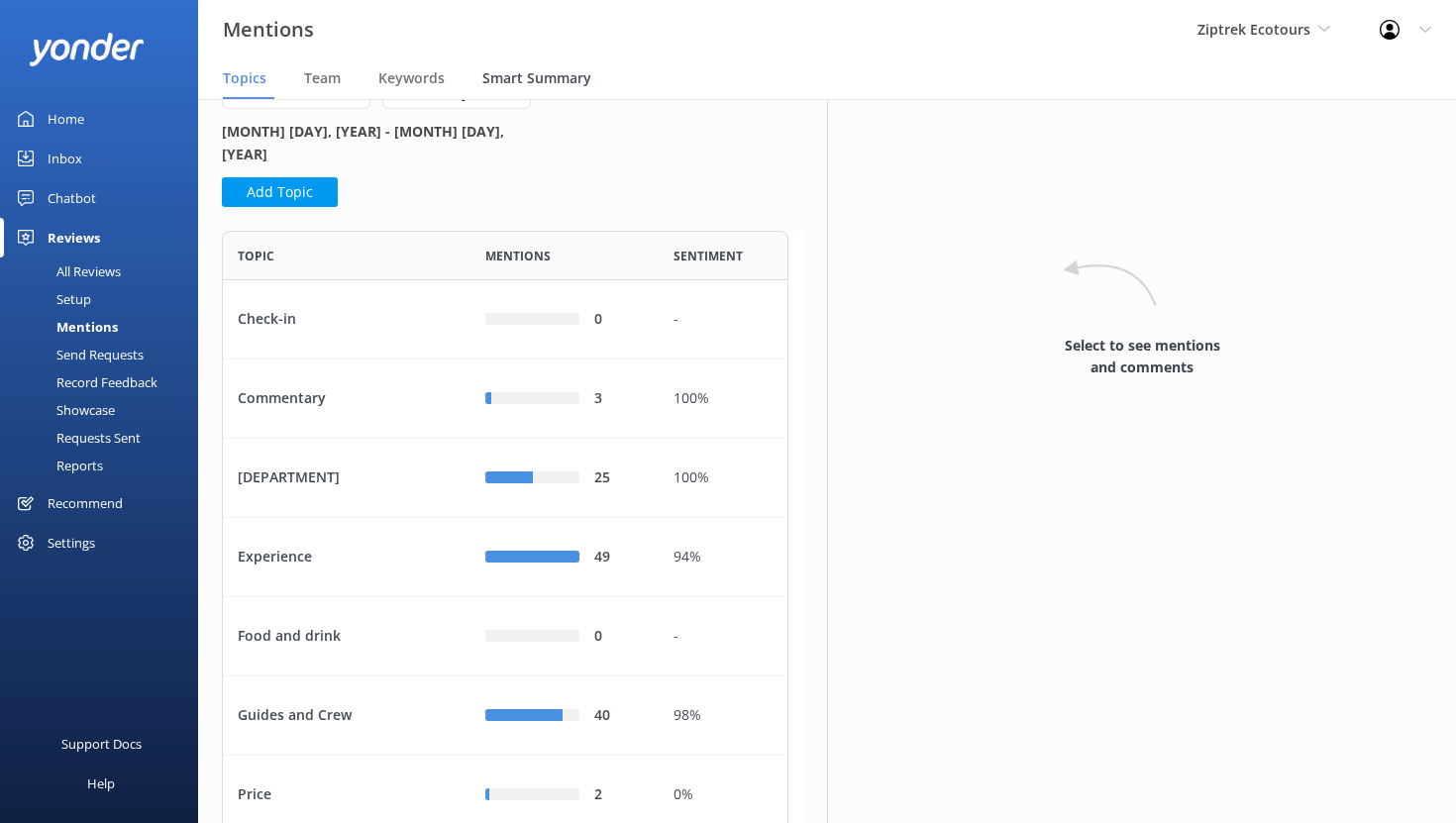 click on "Smart Summary" at bounding box center [537, 78] 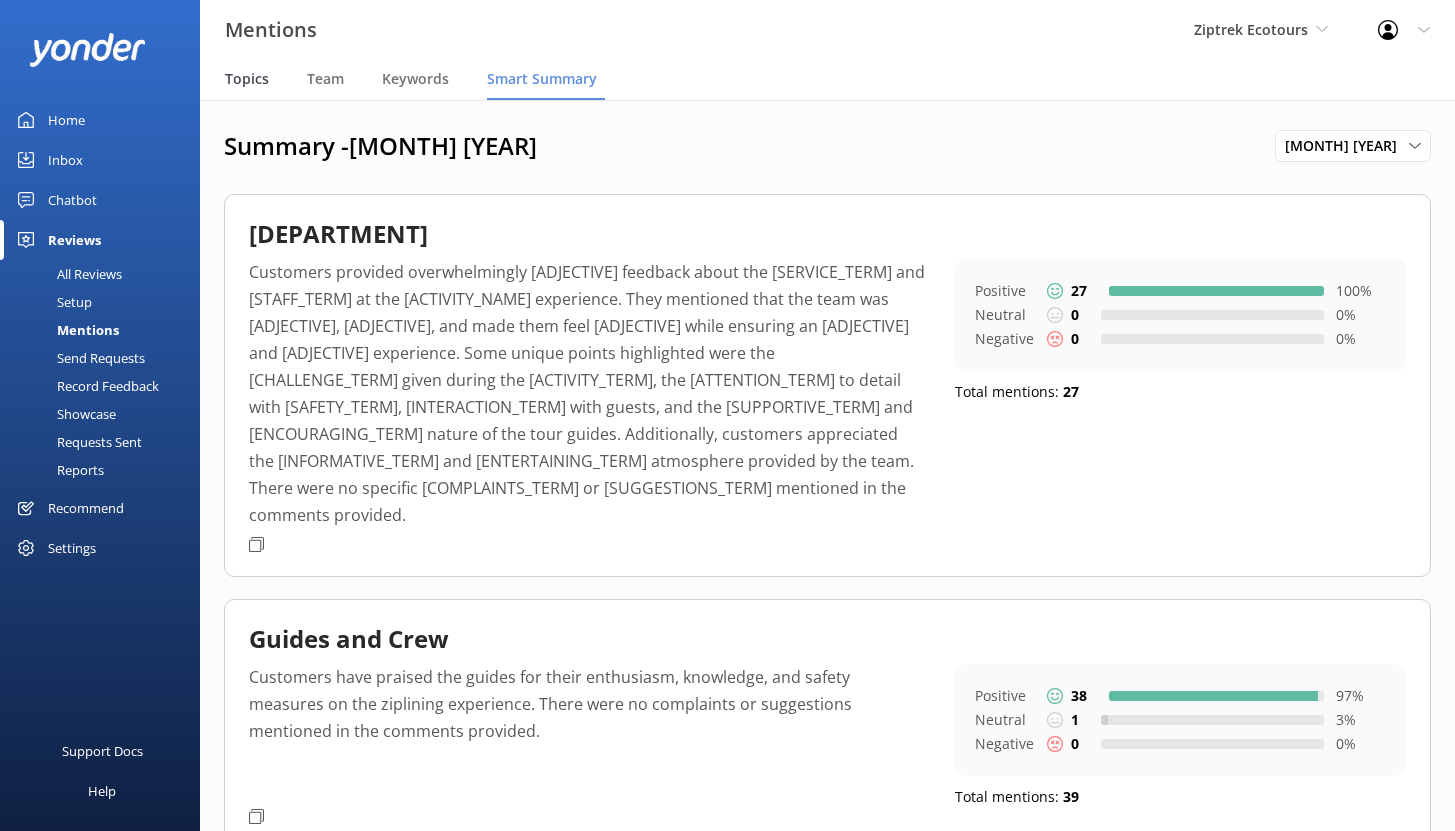click on "Topics" at bounding box center [247, 79] 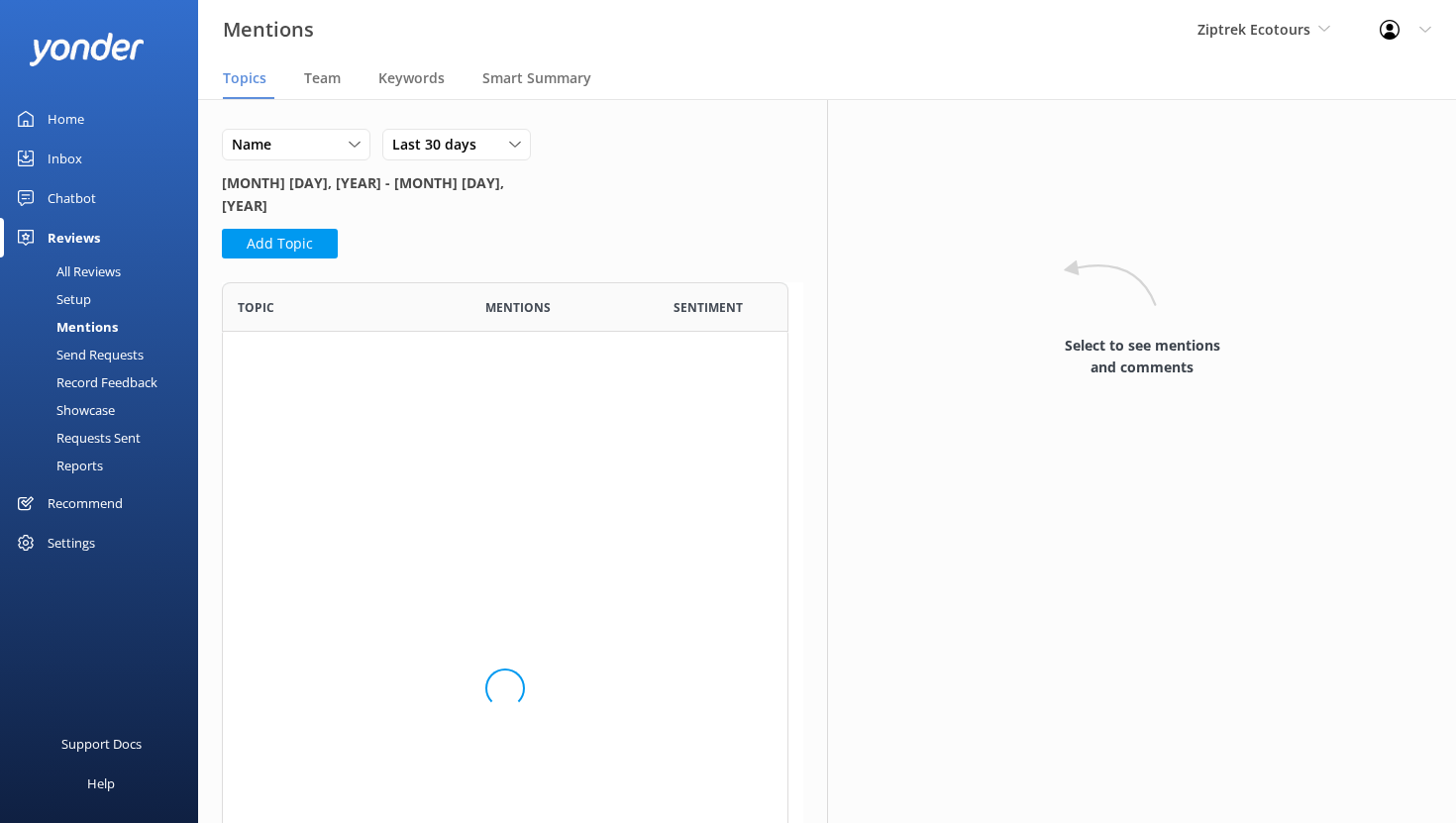 scroll, scrollTop: 16, scrollLeft: 16, axis: both 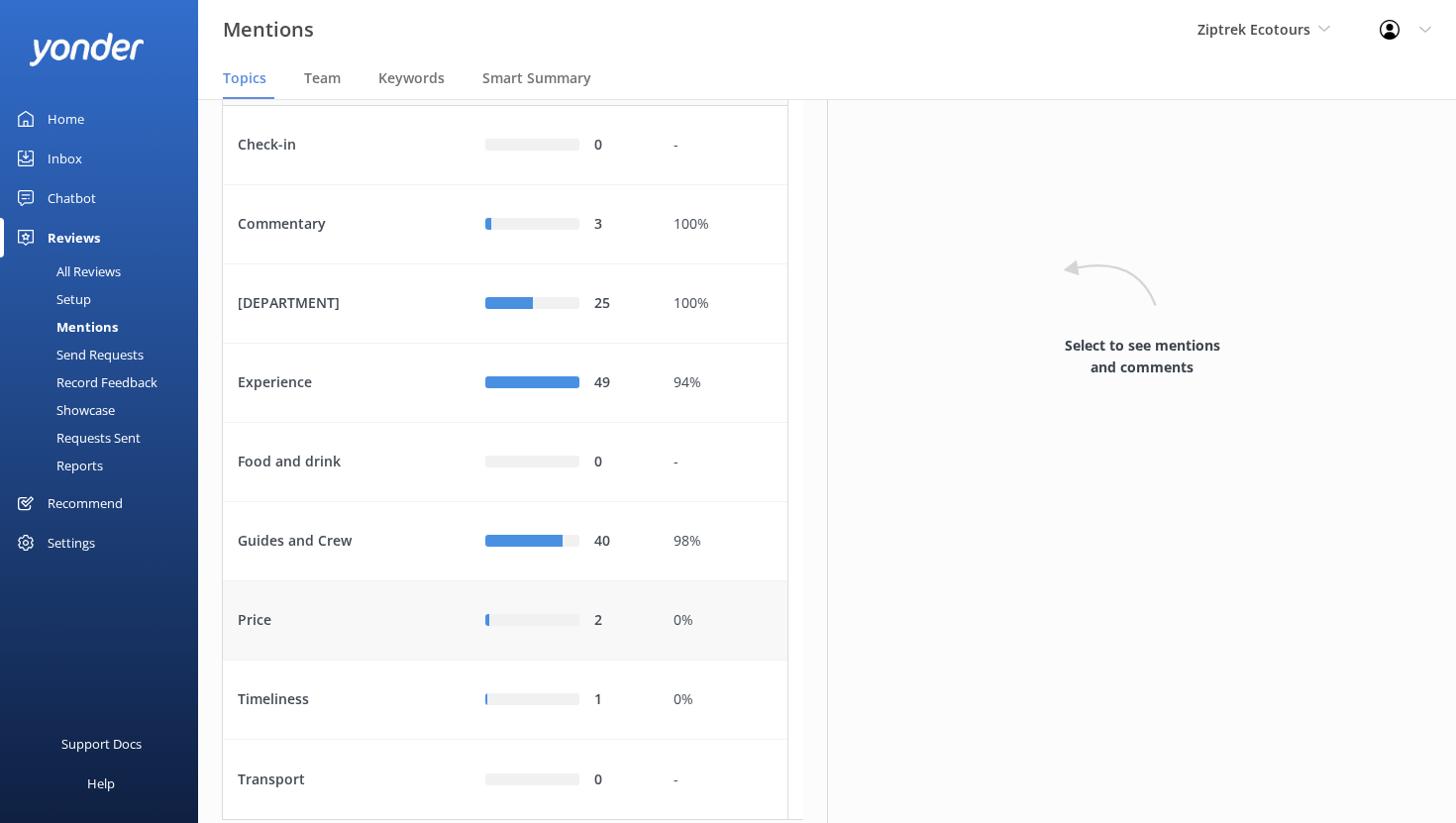 click on "Price" at bounding box center [347, 621] 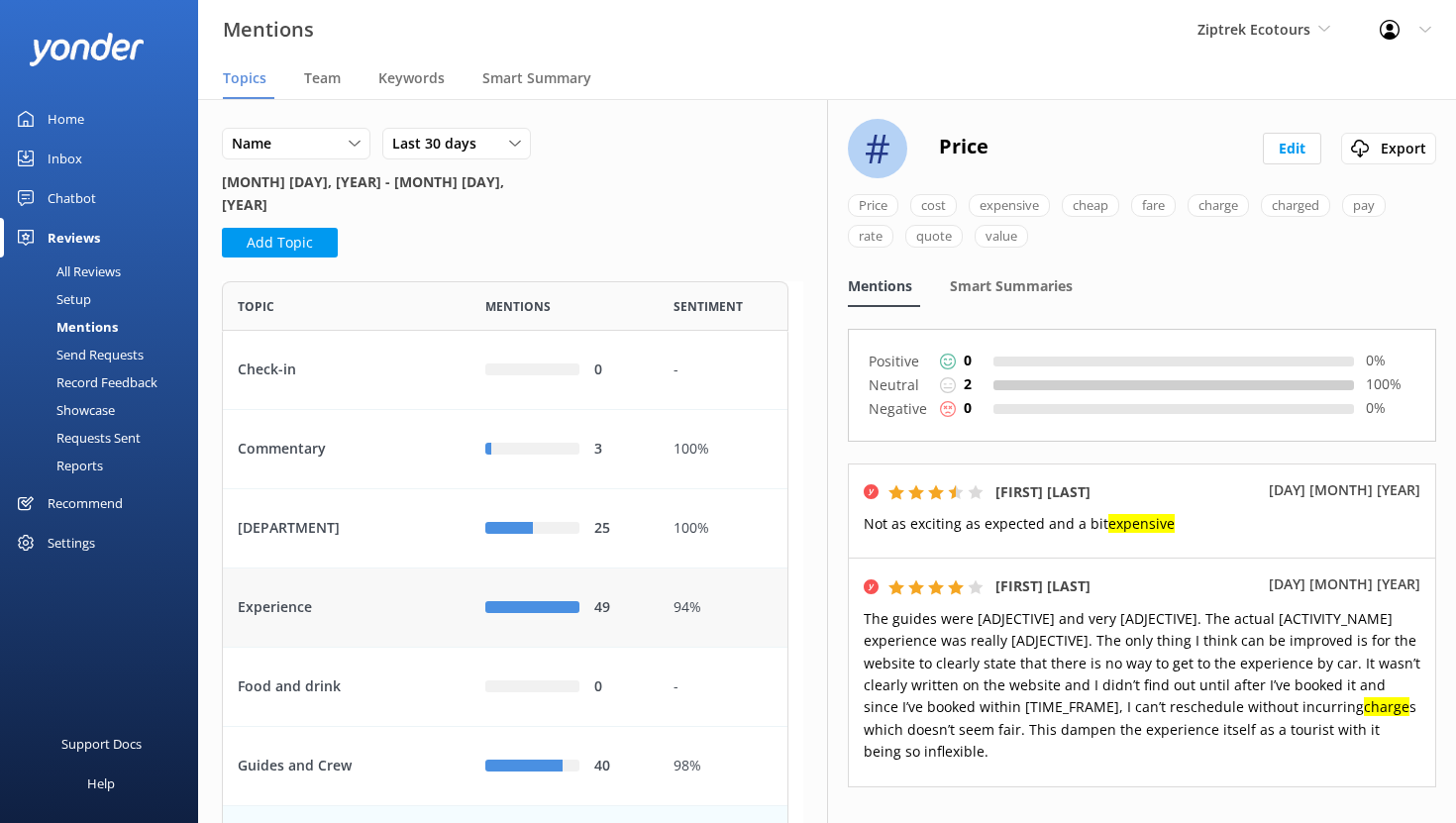 scroll, scrollTop: 0, scrollLeft: 0, axis: both 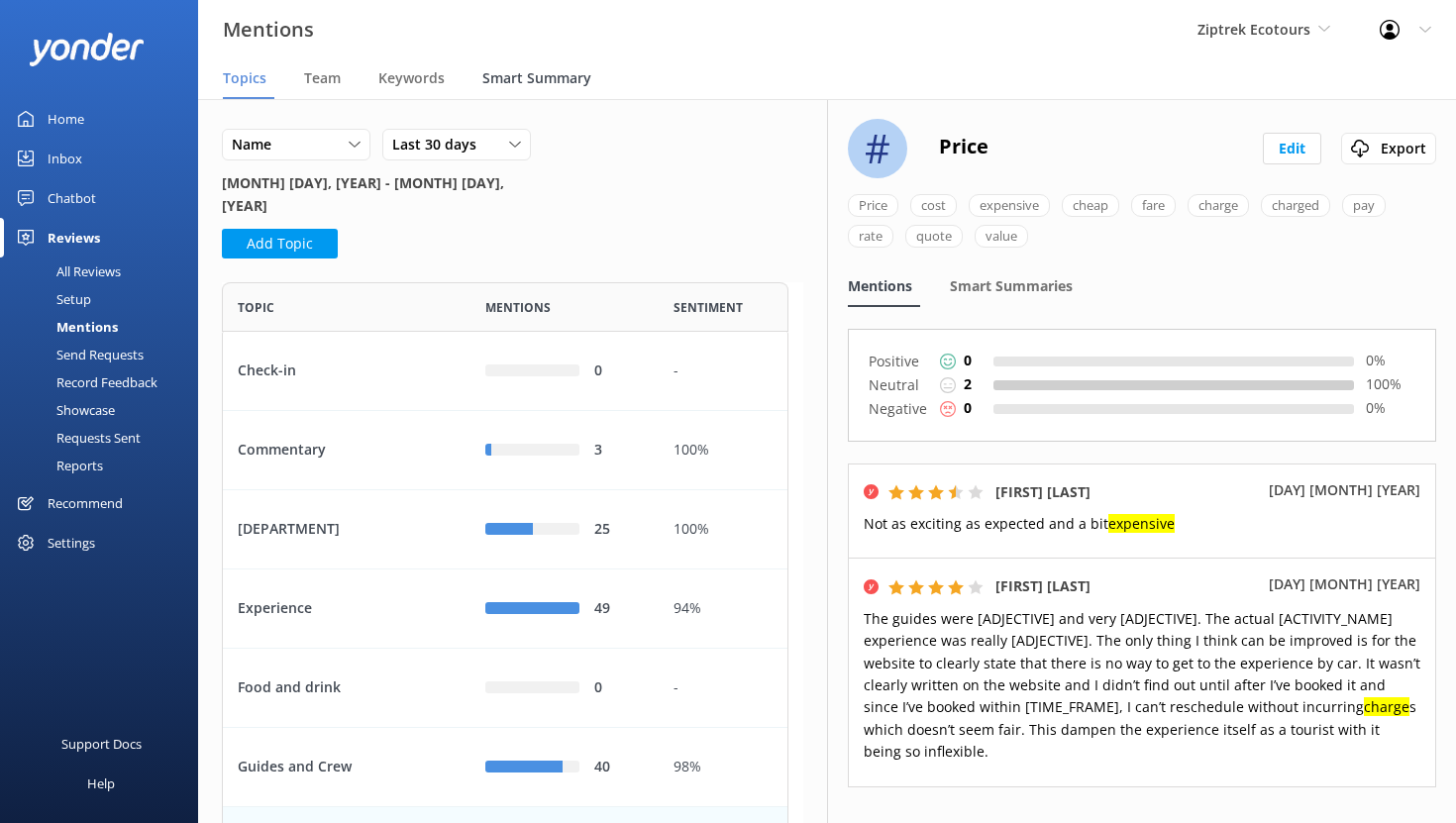 click on "Smart Summary" at bounding box center [537, 78] 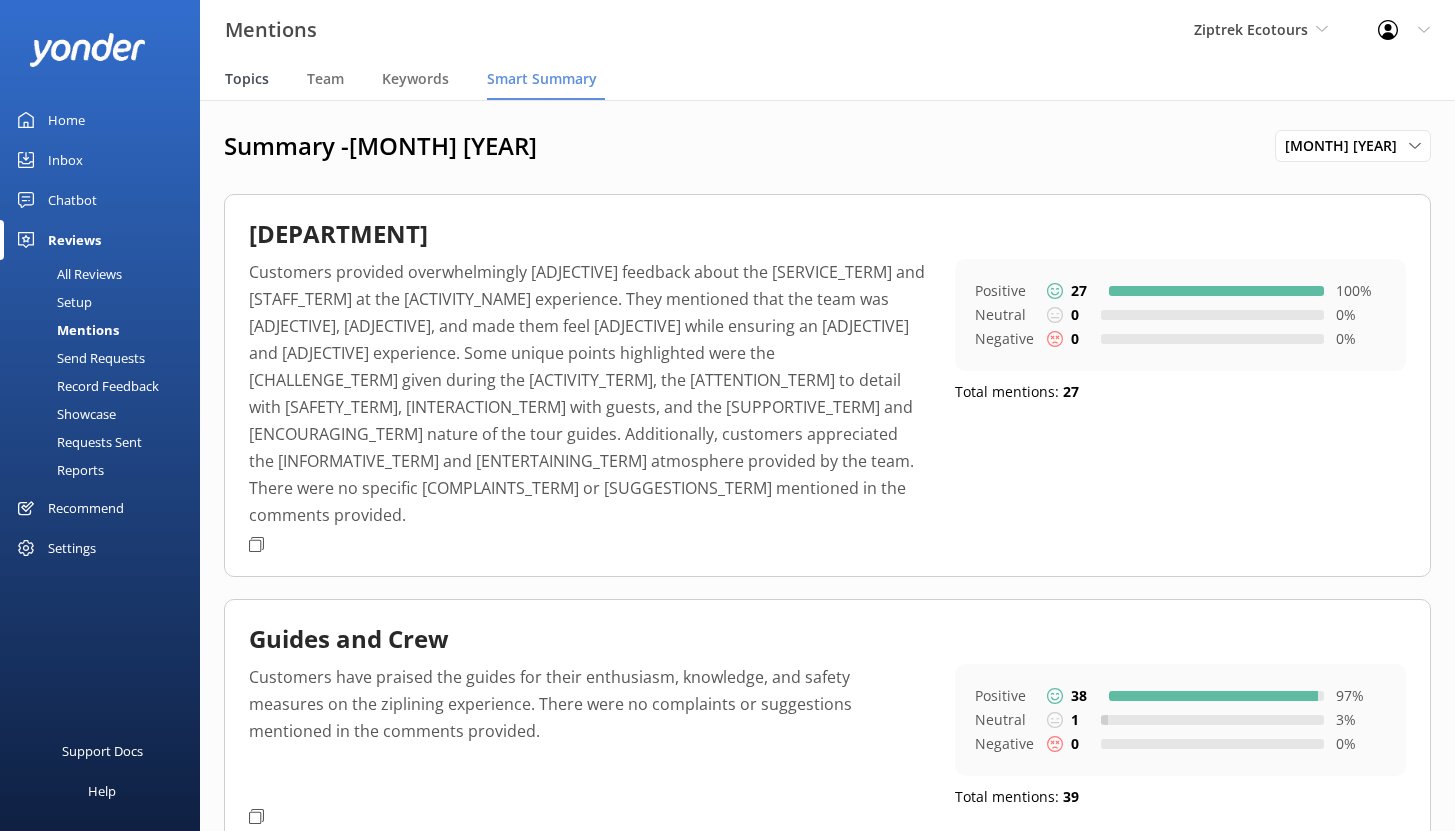 click on "Topics" at bounding box center (247, 79) 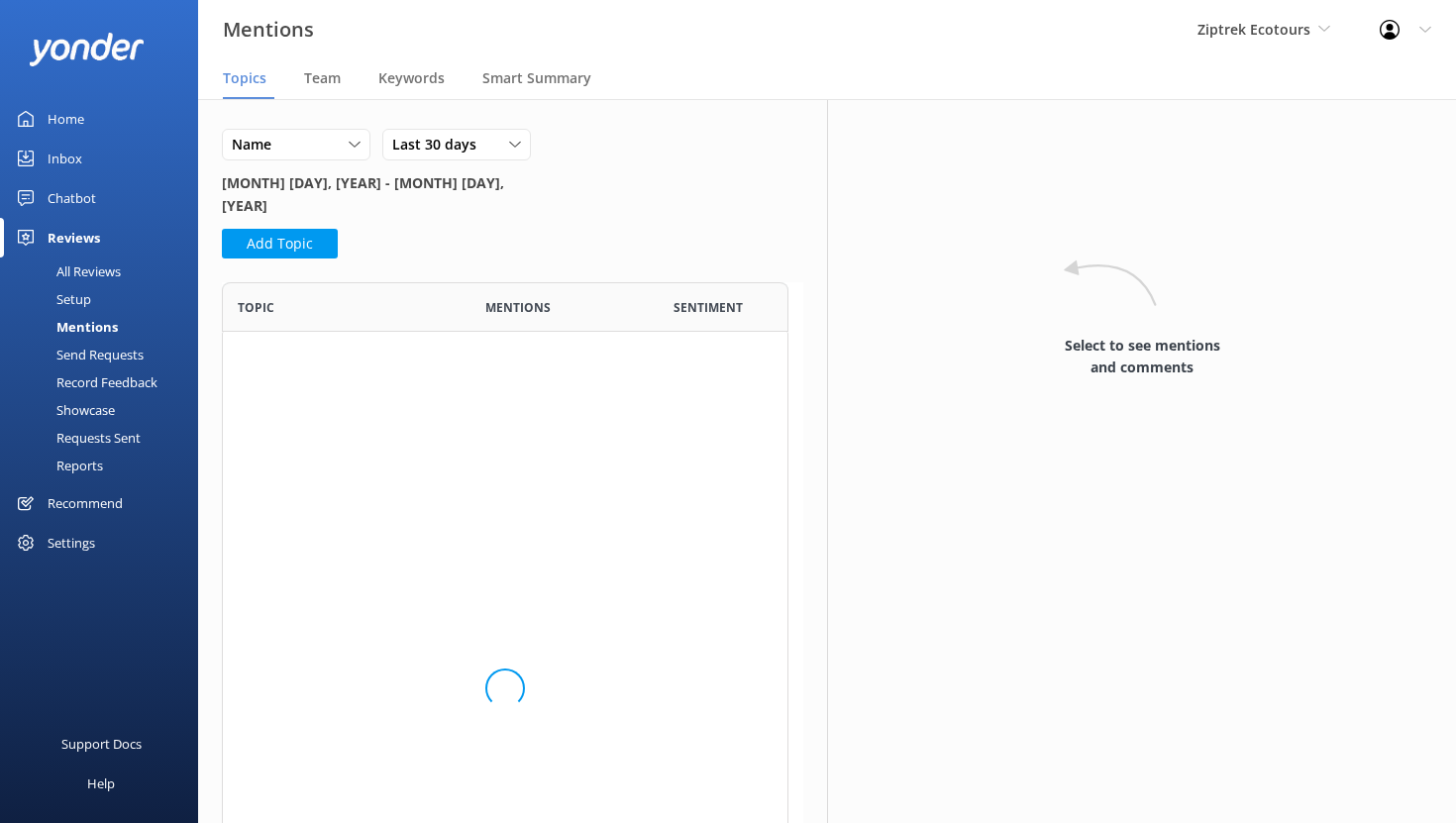 scroll, scrollTop: 16, scrollLeft: 16, axis: both 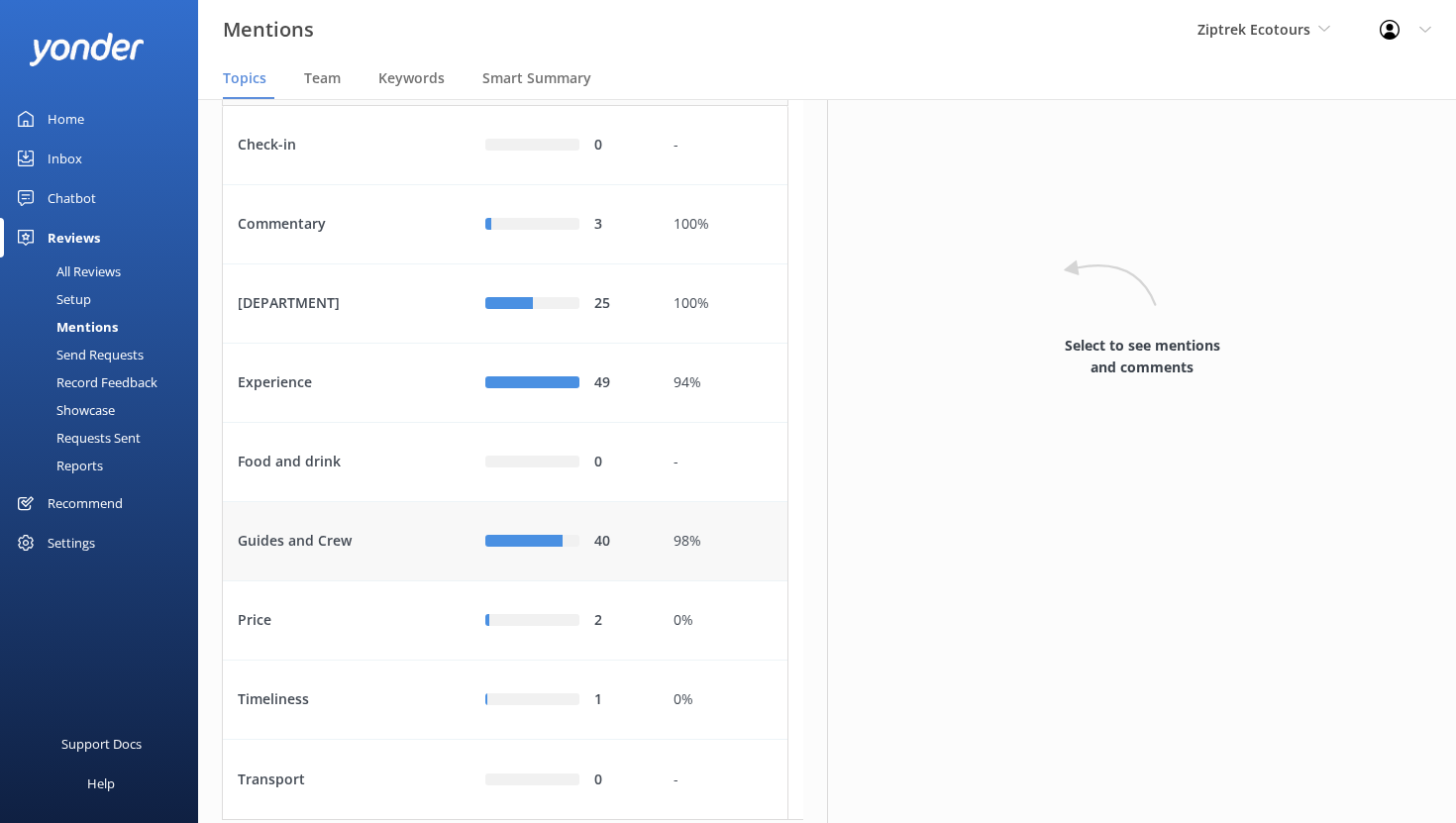 click on "Guides and Crew" at bounding box center [347, 542] 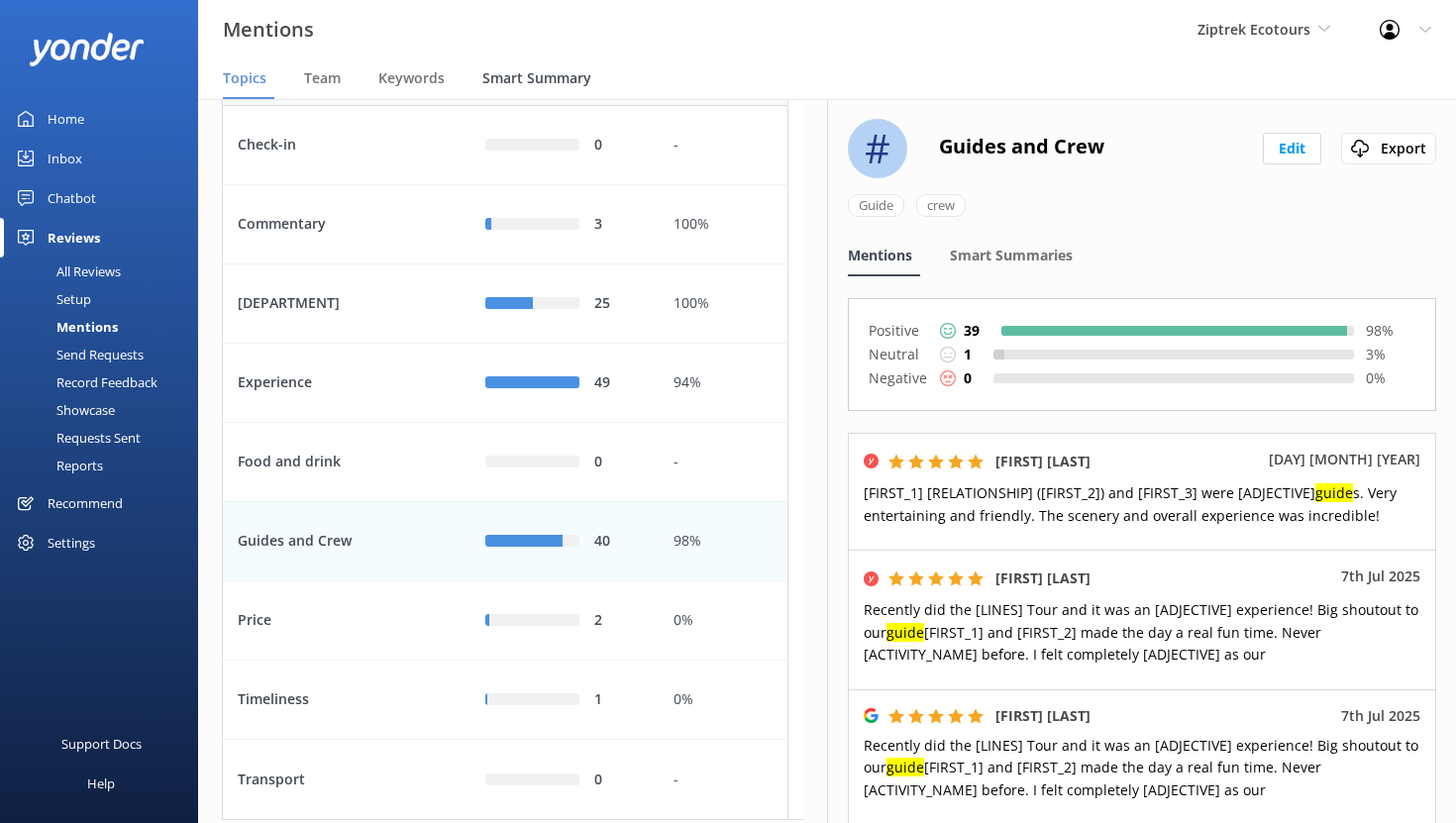 click on "Smart Summary" at bounding box center (537, 78) 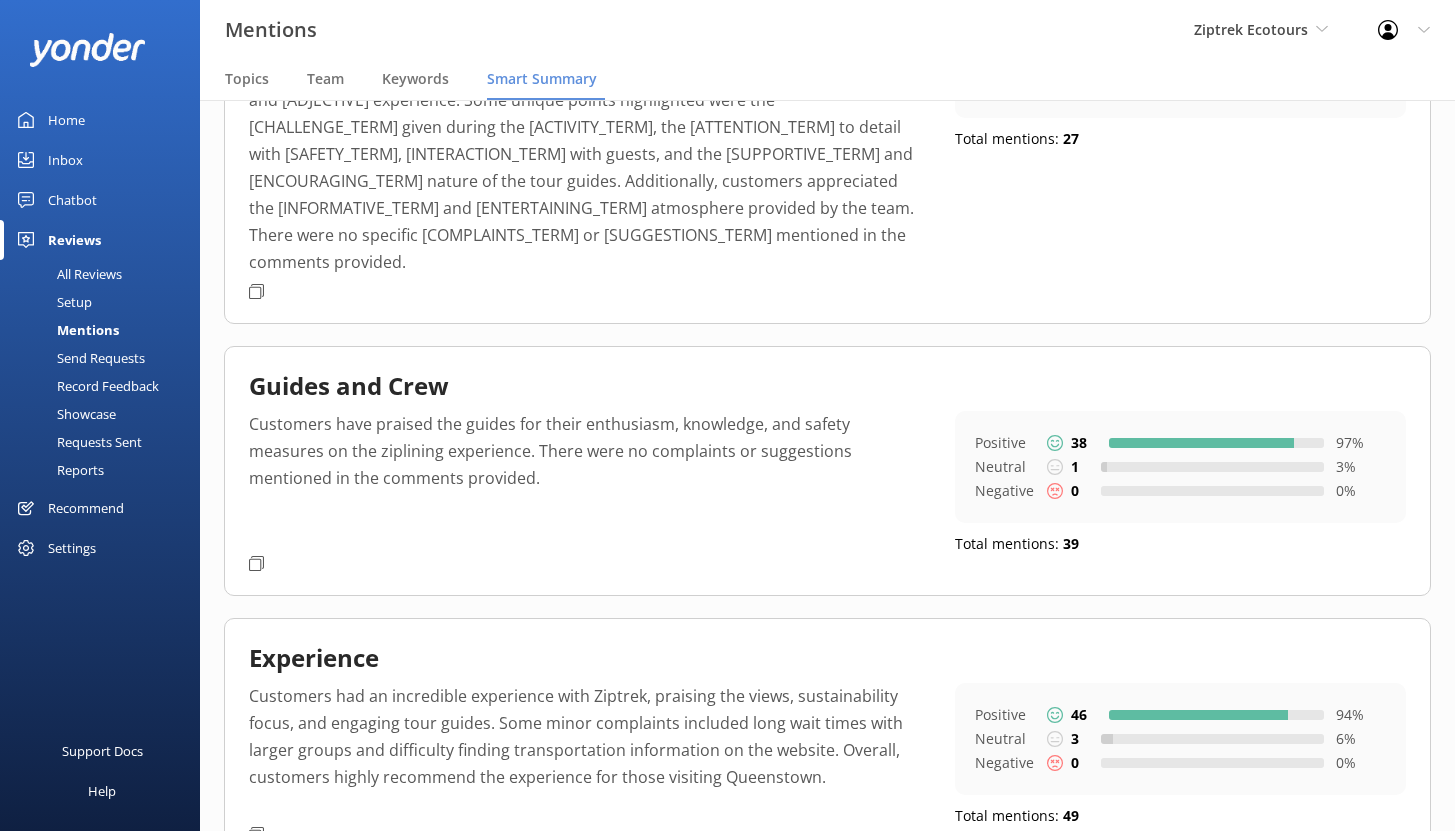 scroll, scrollTop: 271, scrollLeft: 0, axis: vertical 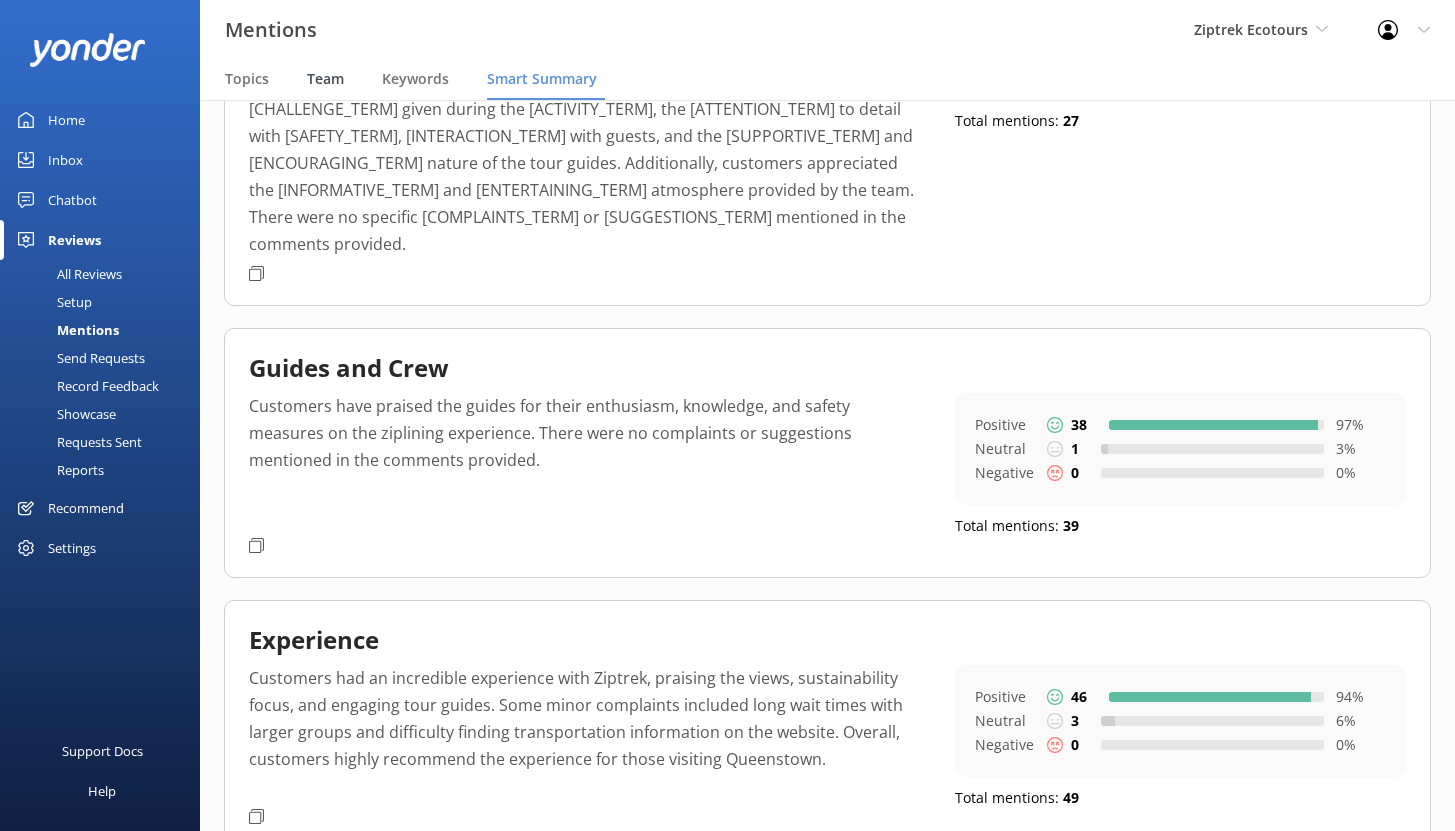 click on "Team" at bounding box center (325, 79) 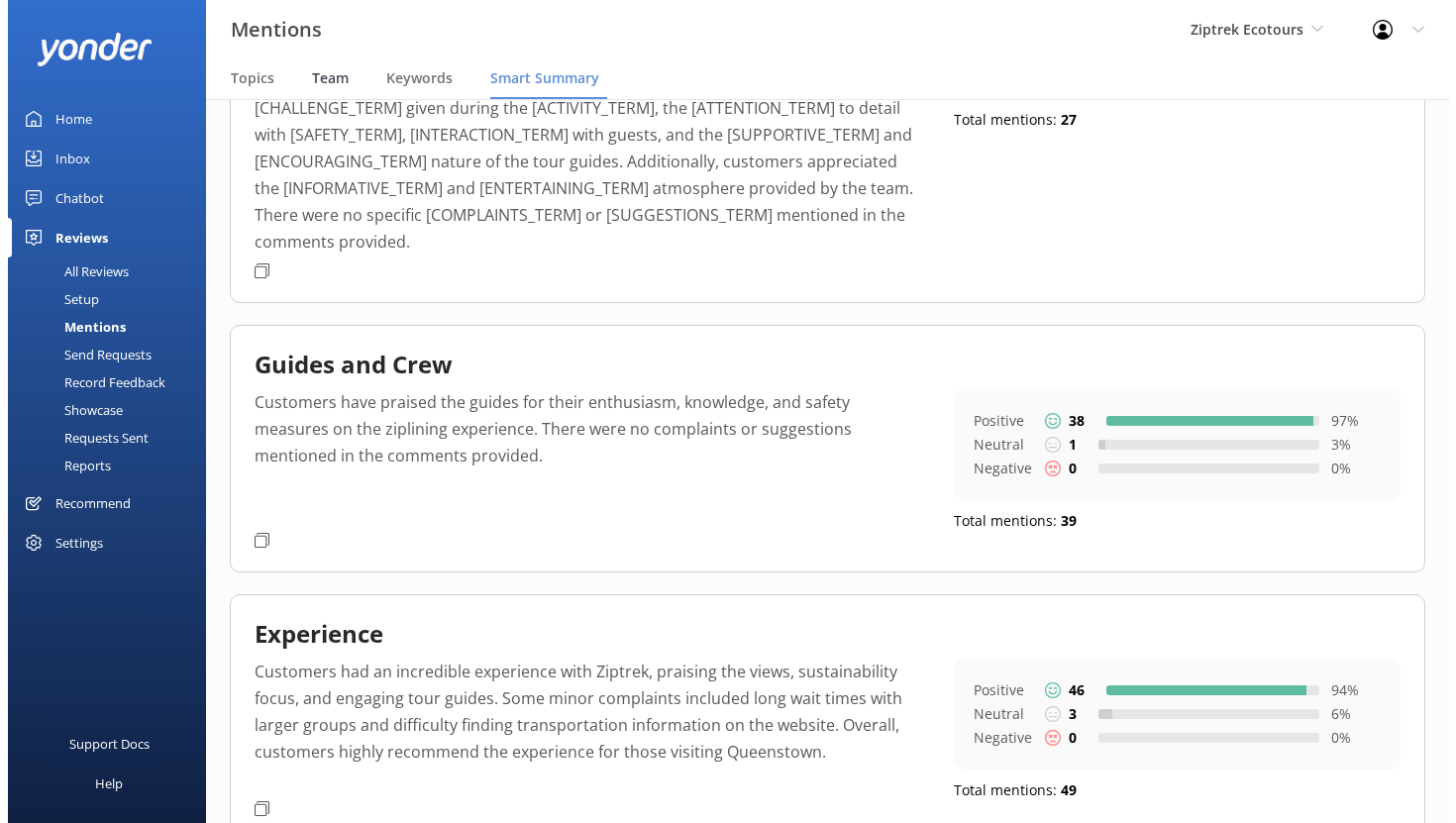 scroll, scrollTop: 0, scrollLeft: 0, axis: both 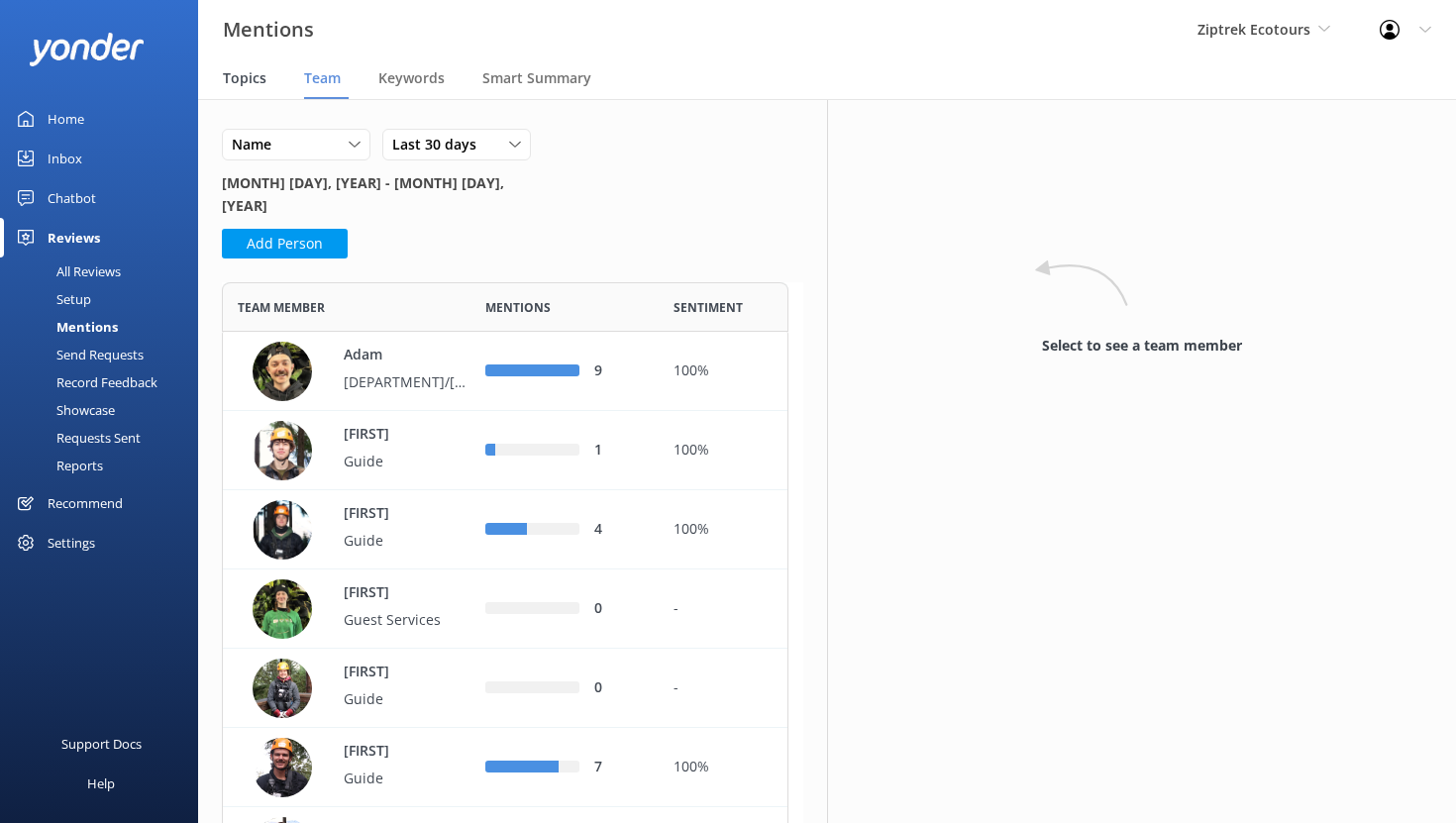 click on "Topics" at bounding box center (245, 78) 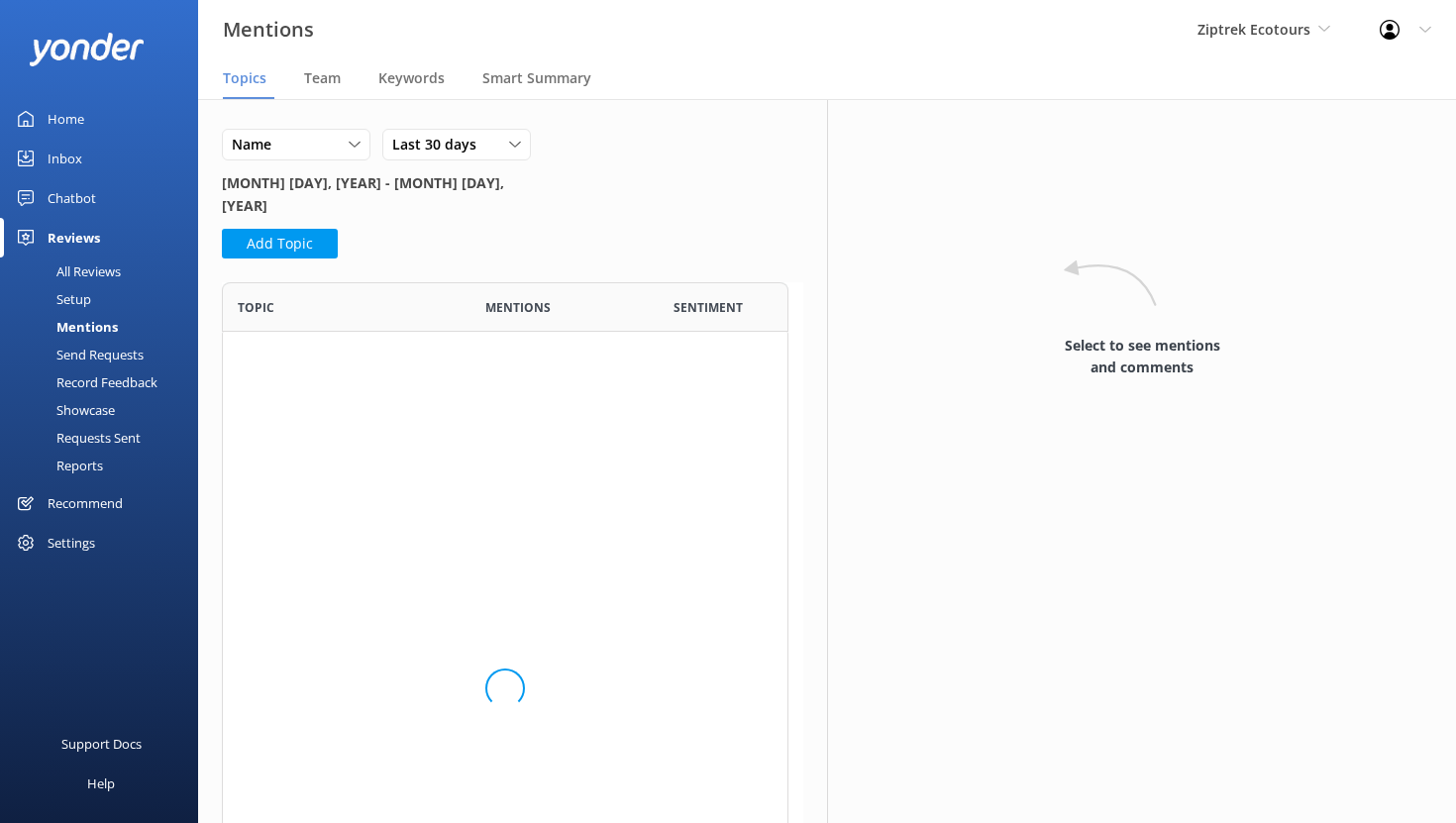 scroll, scrollTop: 16, scrollLeft: 16, axis: both 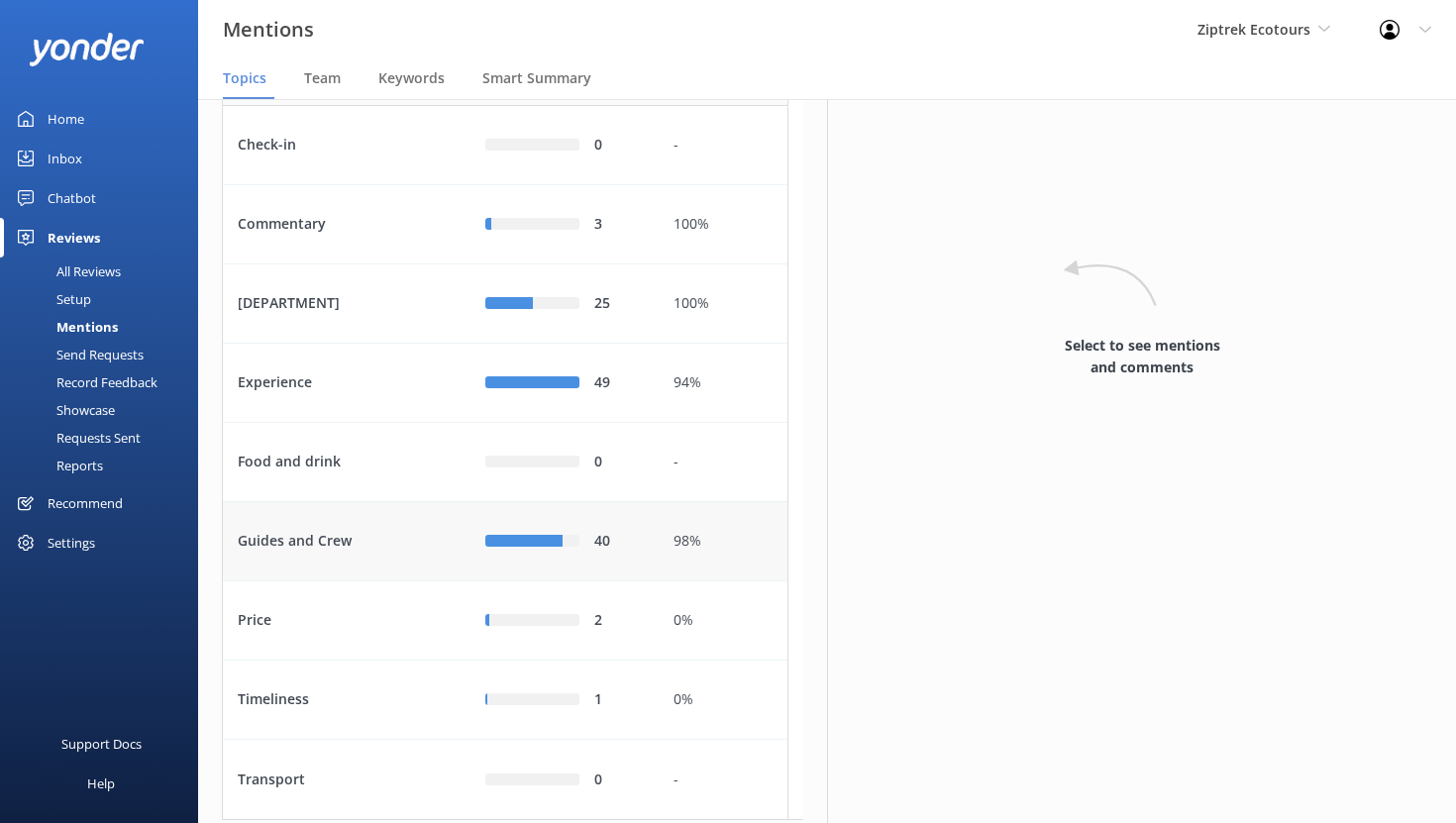 click on "Guides and Crew" at bounding box center (347, 542) 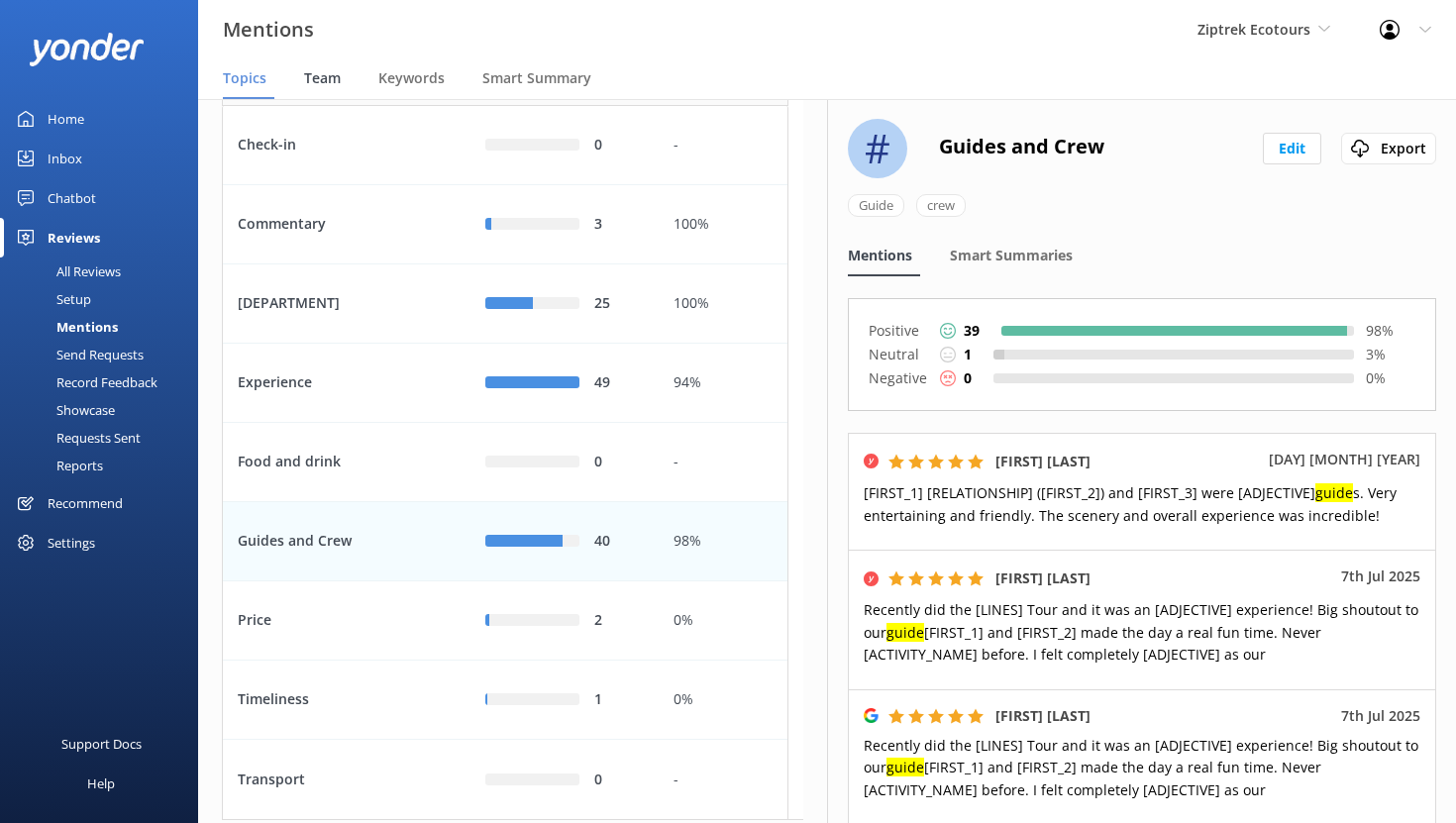 click on "Team" at bounding box center [322, 78] 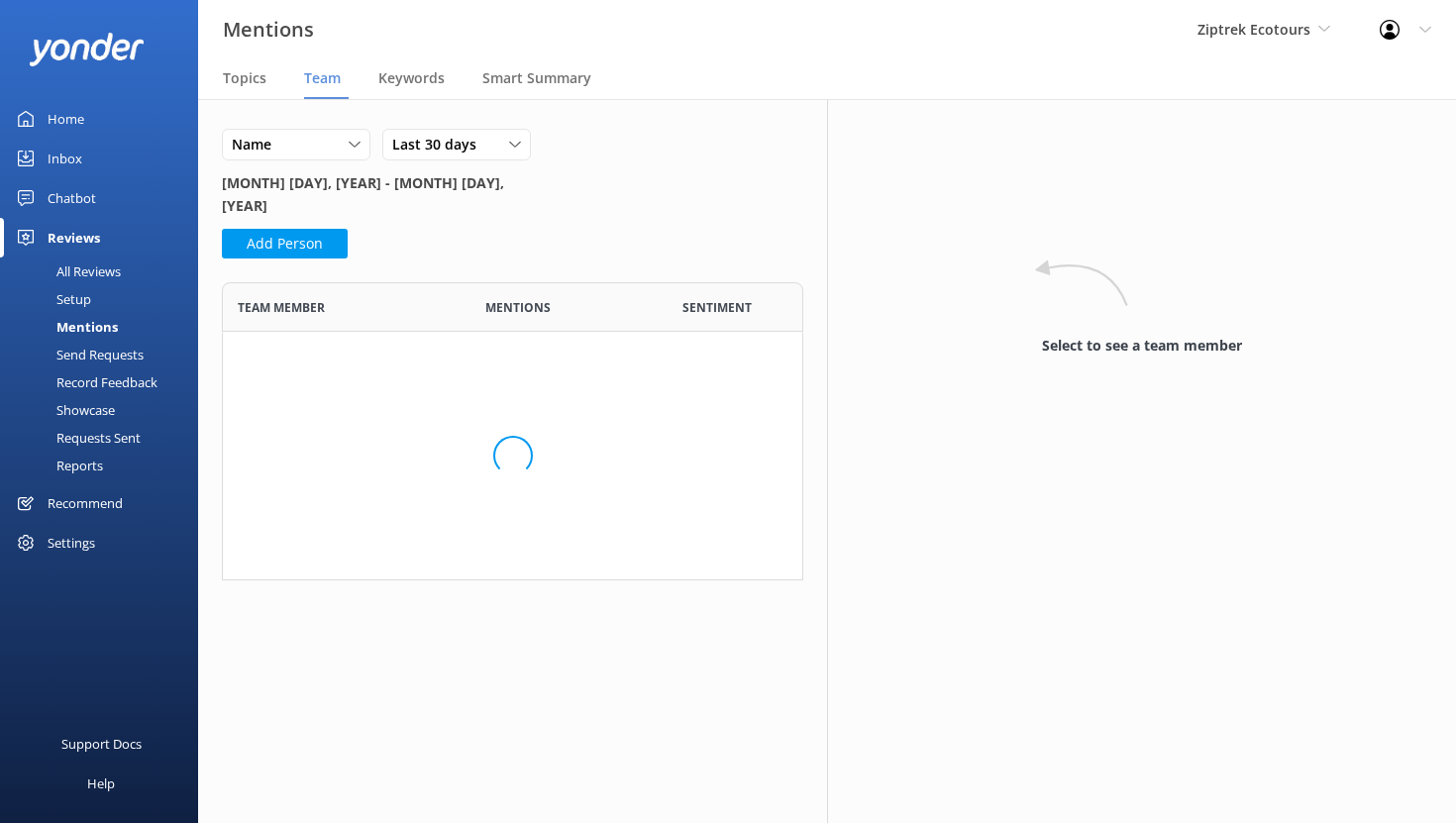 scroll, scrollTop: 16, scrollLeft: 16, axis: both 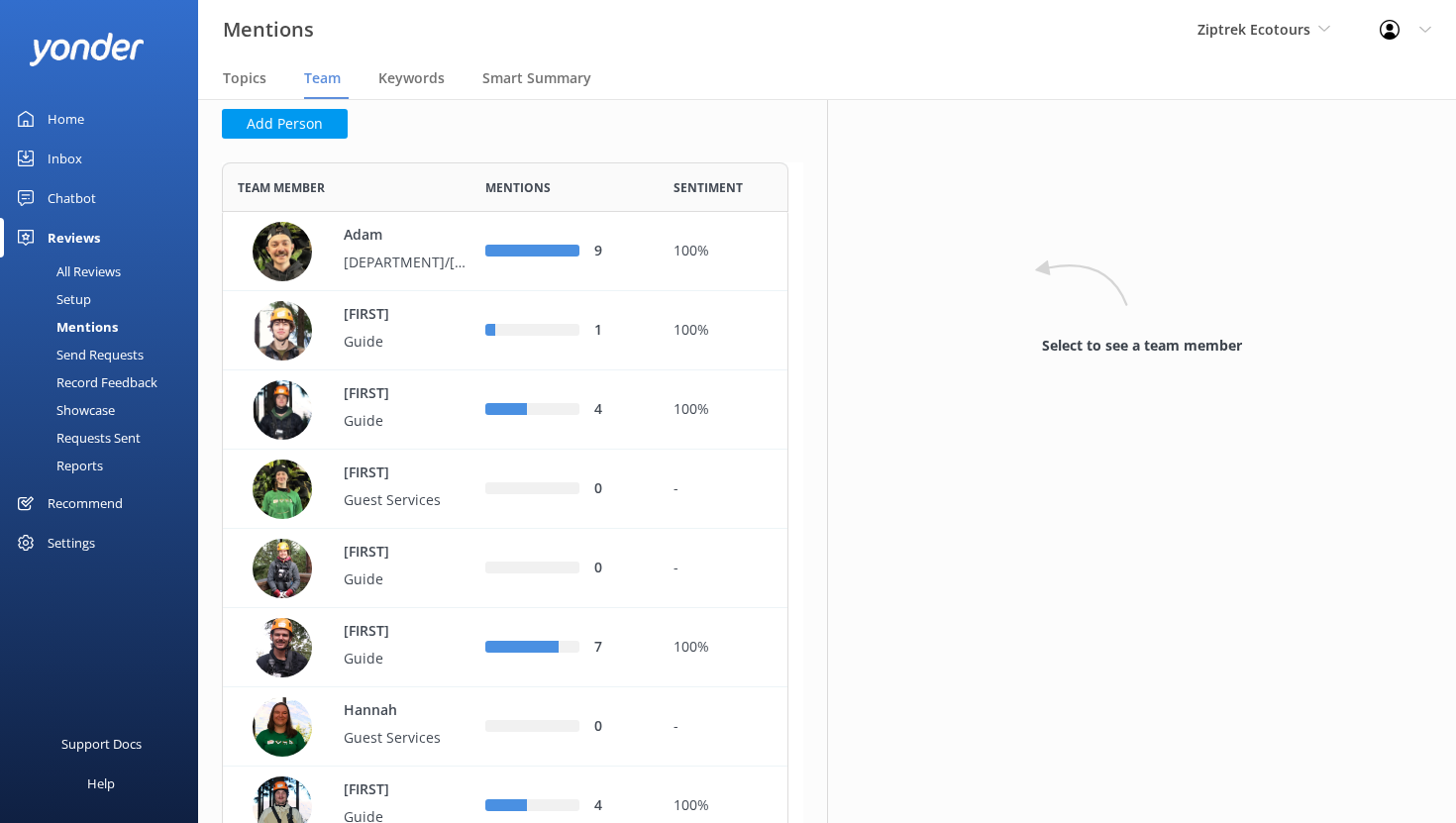 click on "Recommend" at bounding box center [85, 503] 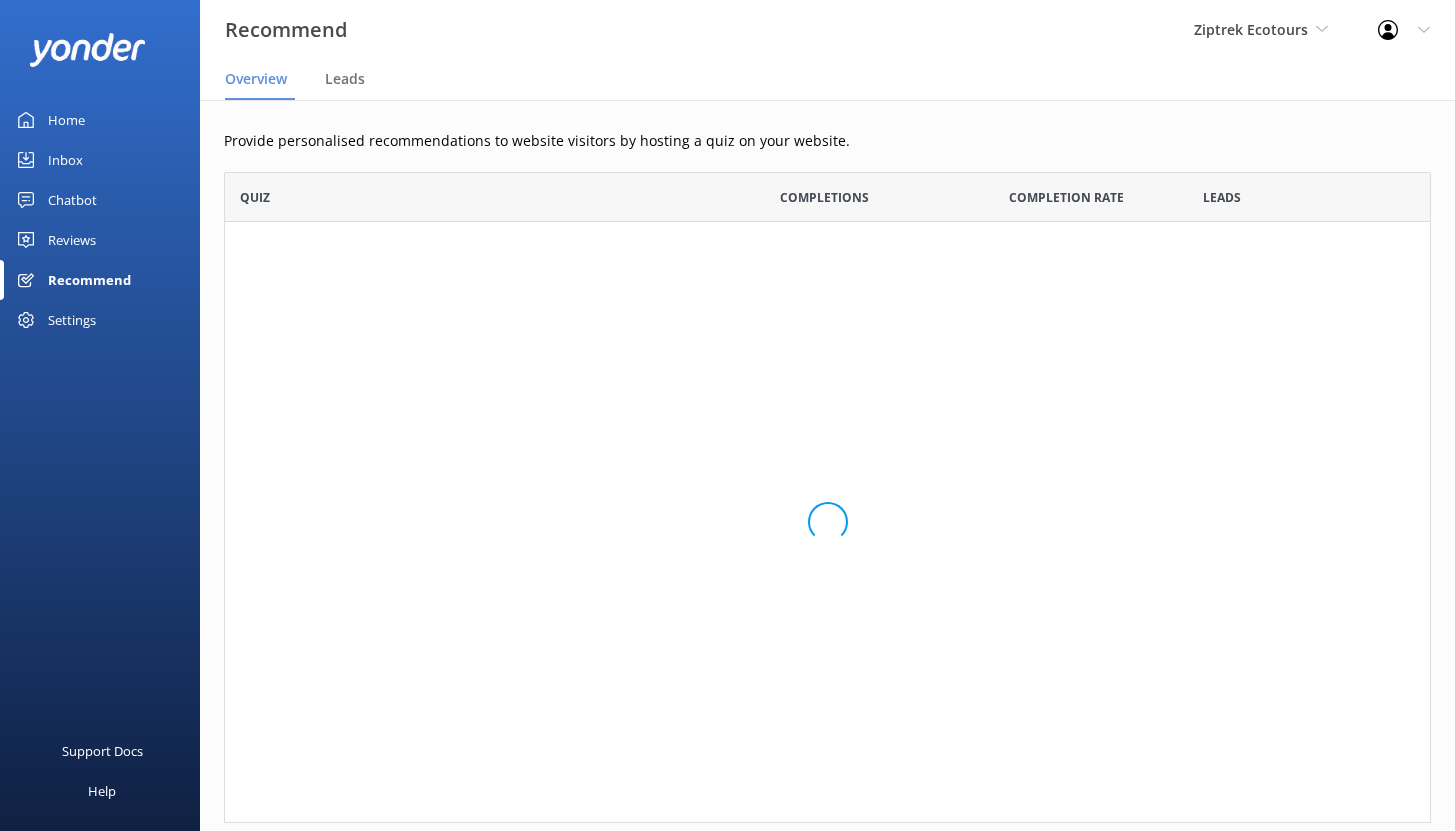 scroll, scrollTop: 16, scrollLeft: 16, axis: both 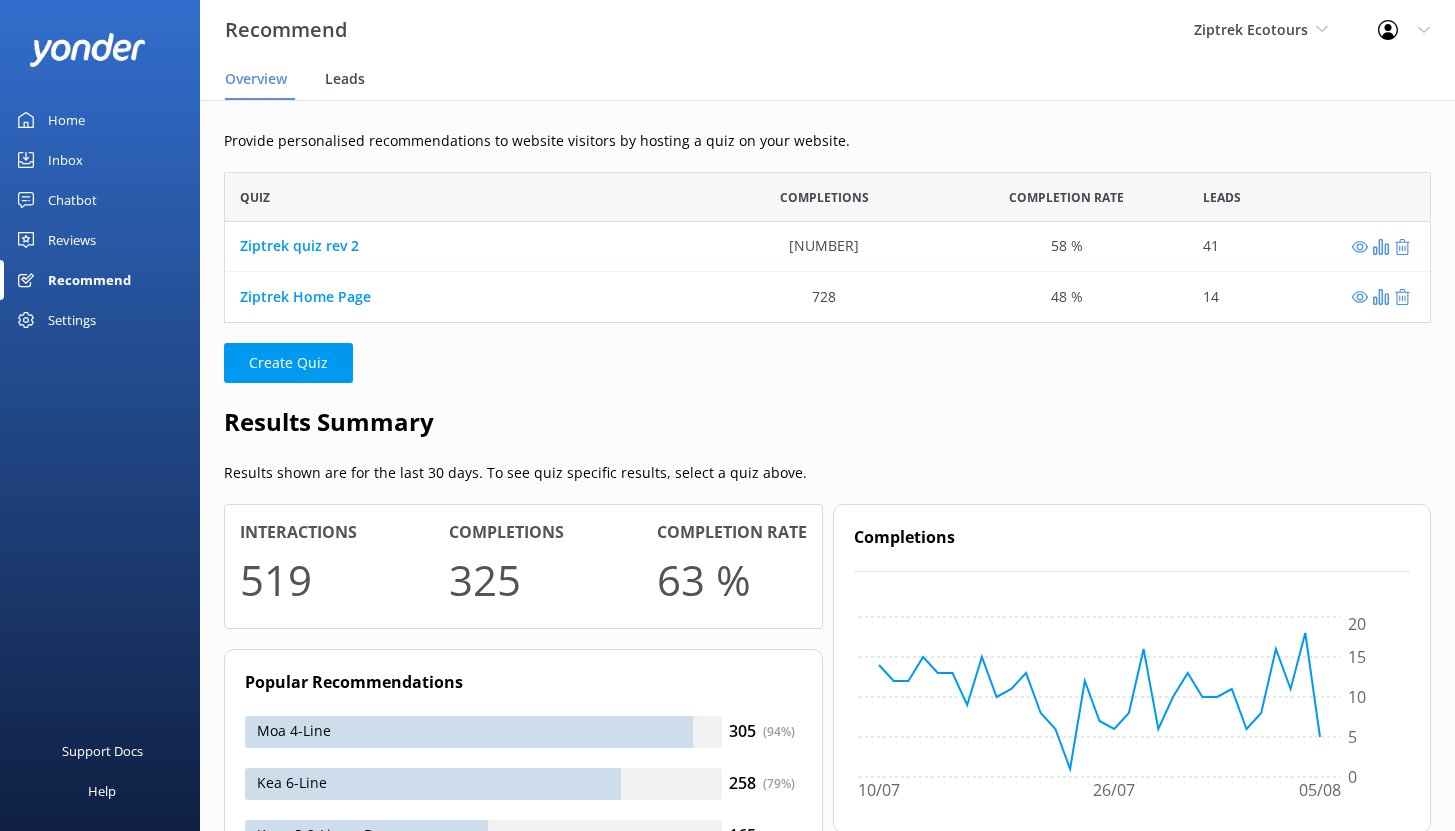 click on "Leads" at bounding box center (345, 79) 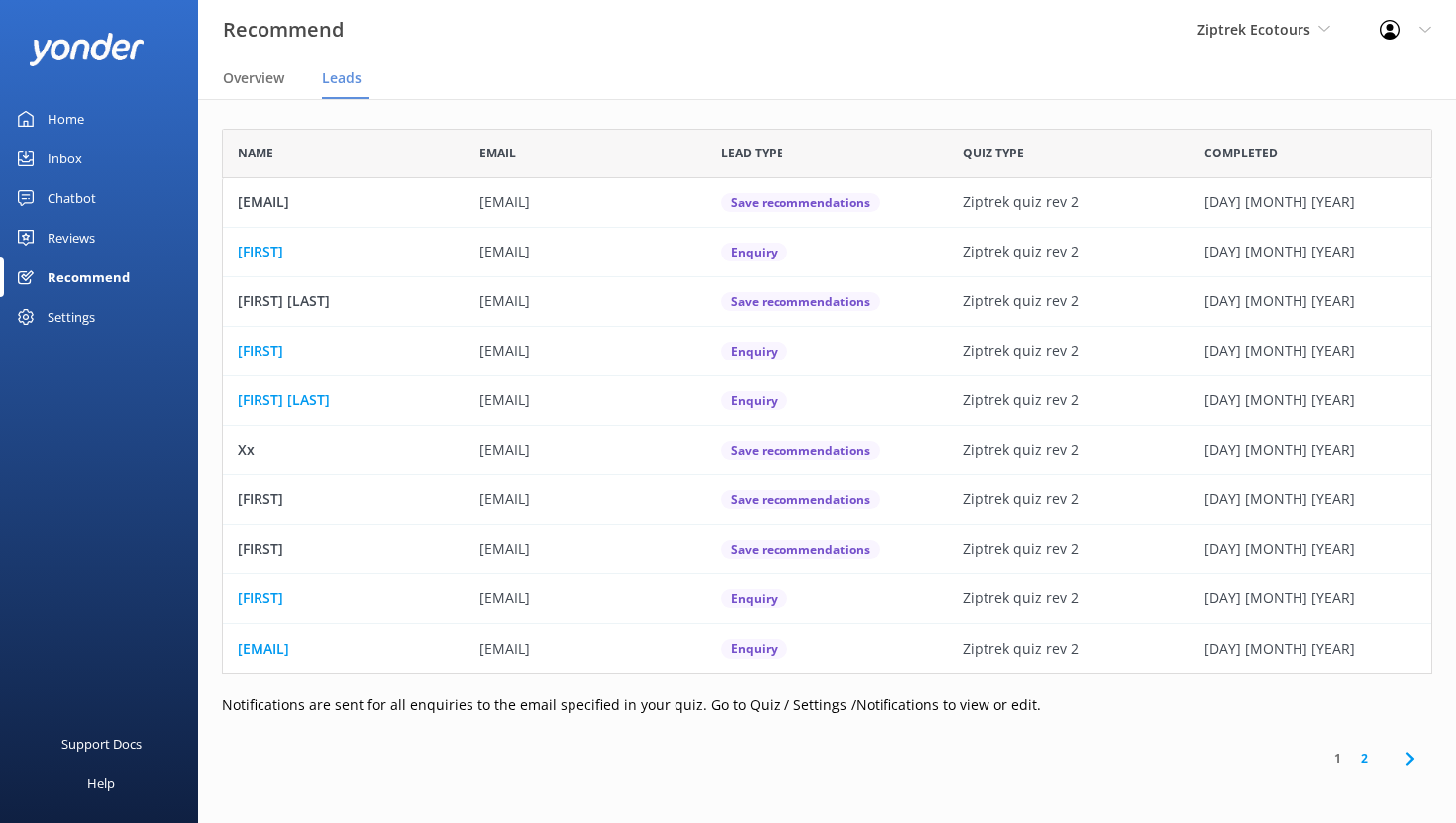 scroll, scrollTop: 16, scrollLeft: 16, axis: both 